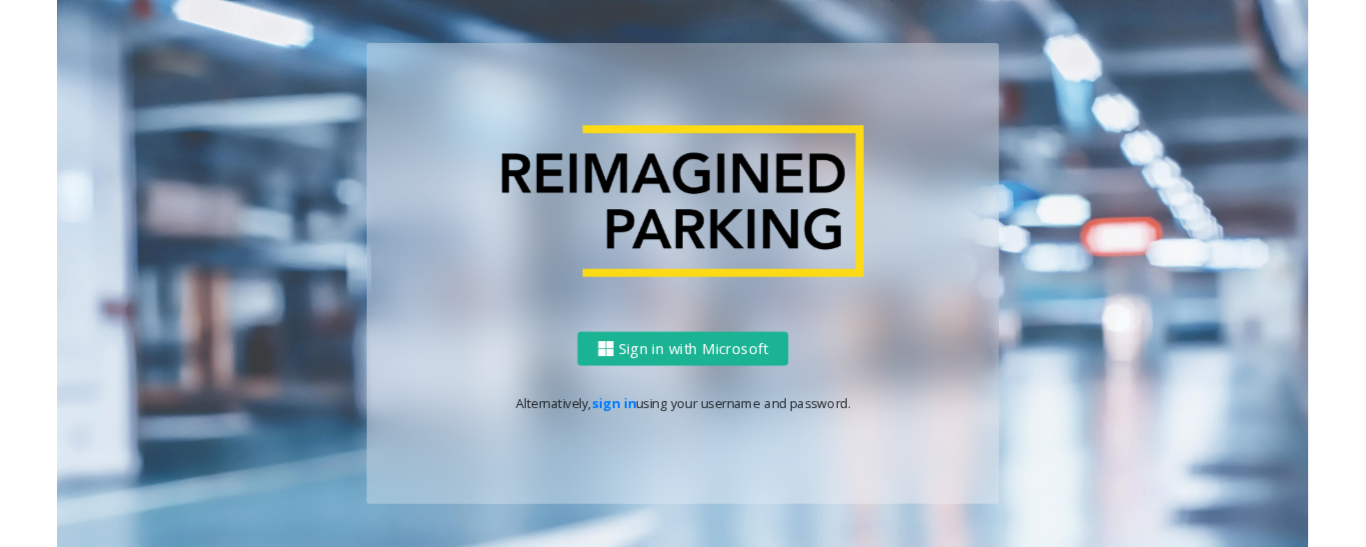 scroll, scrollTop: 0, scrollLeft: 0, axis: both 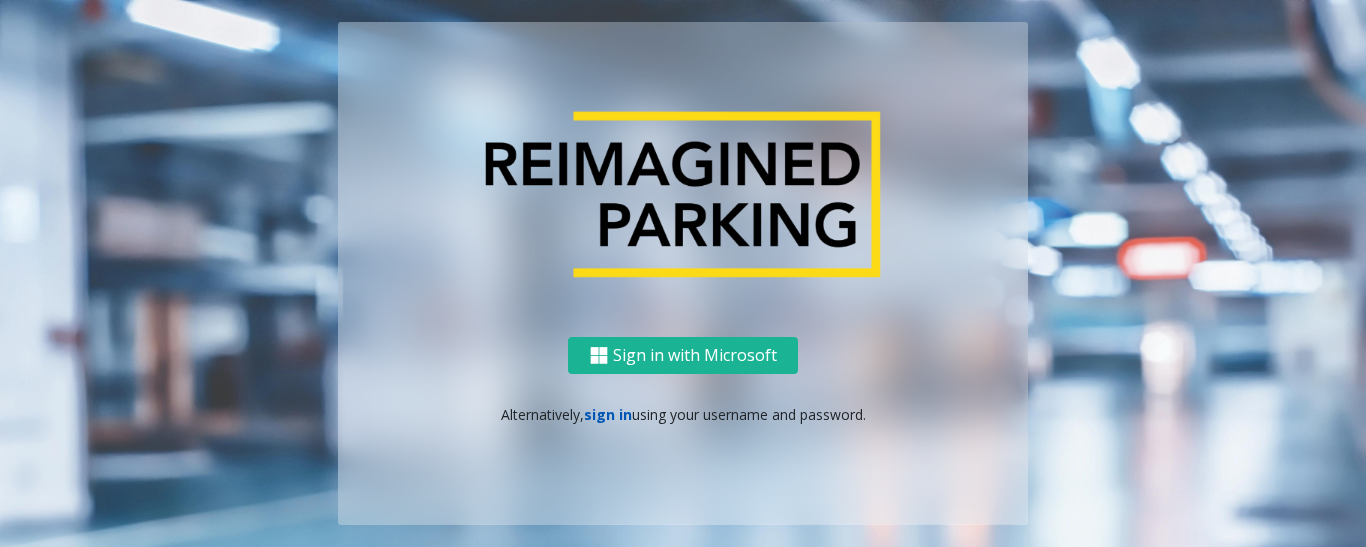 click on "sign in" 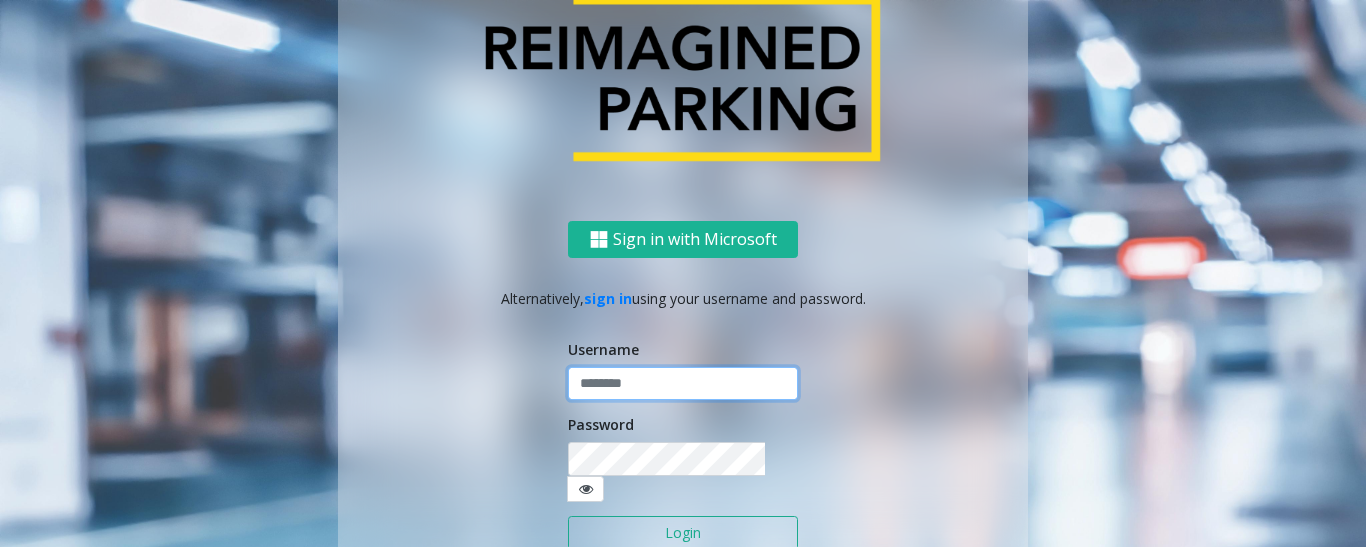type on "******" 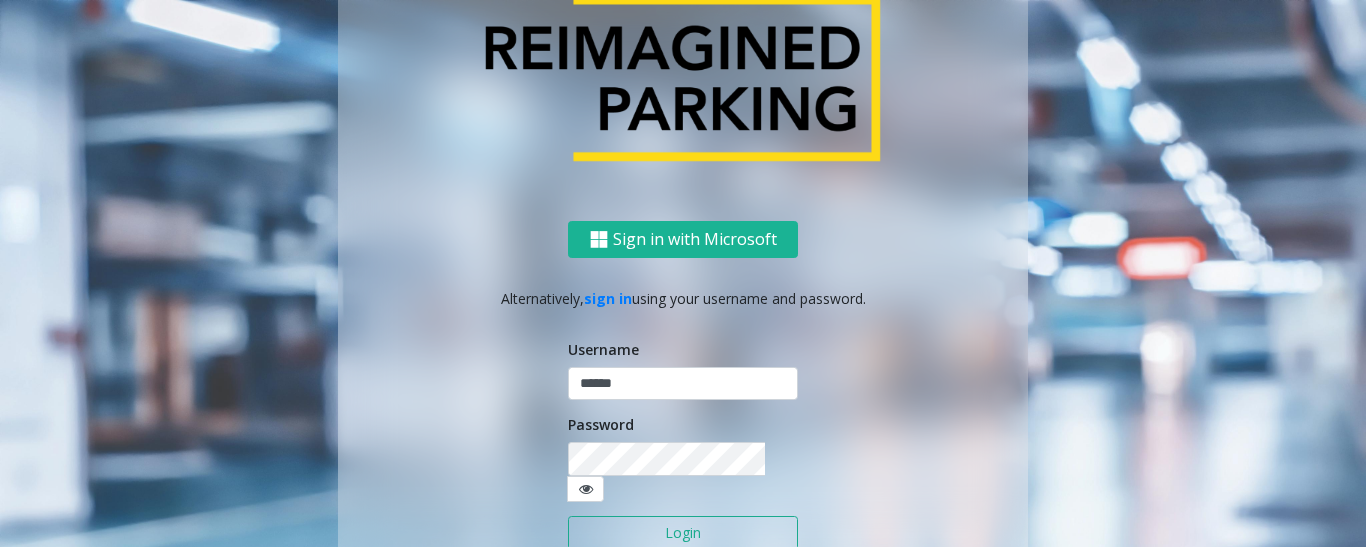 click on "Login" 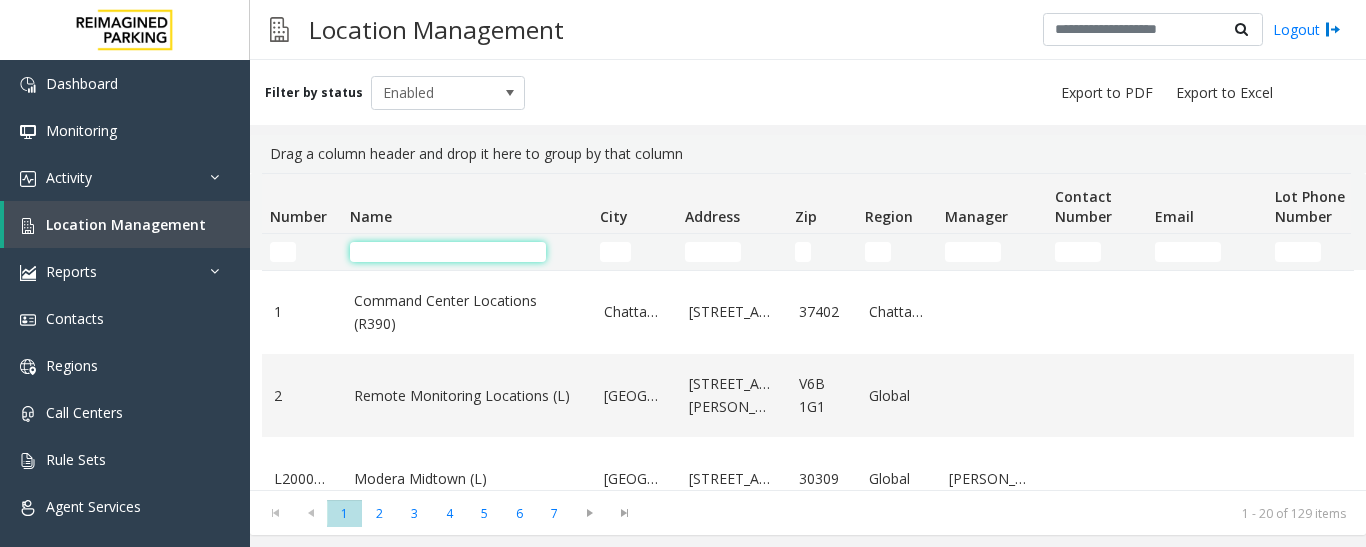 click 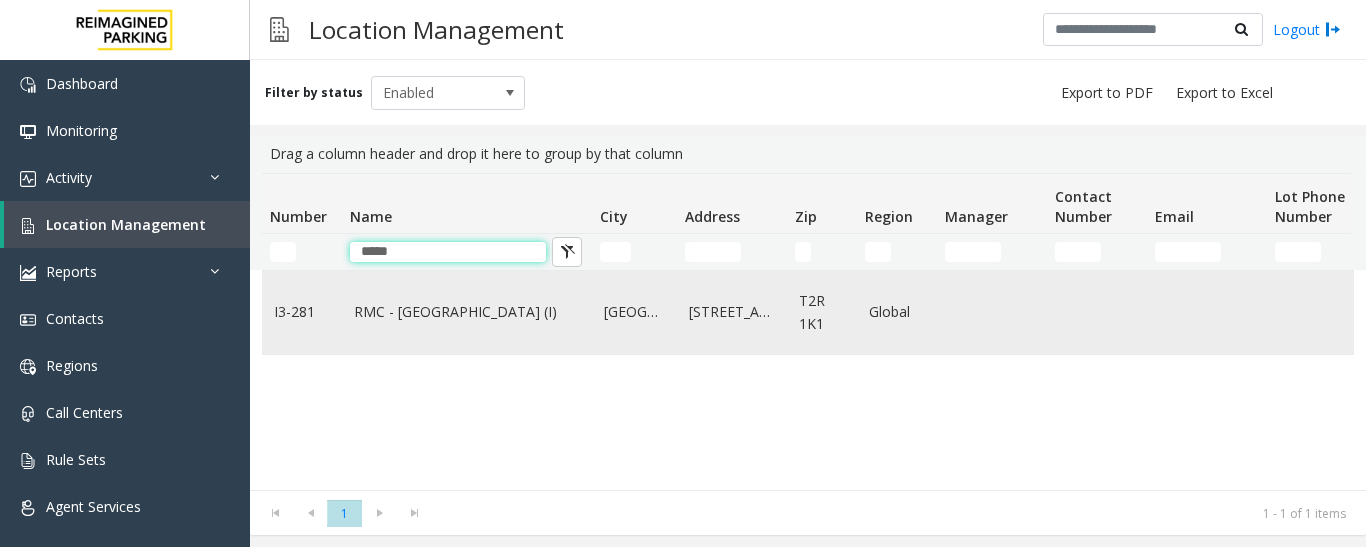 type on "*****" 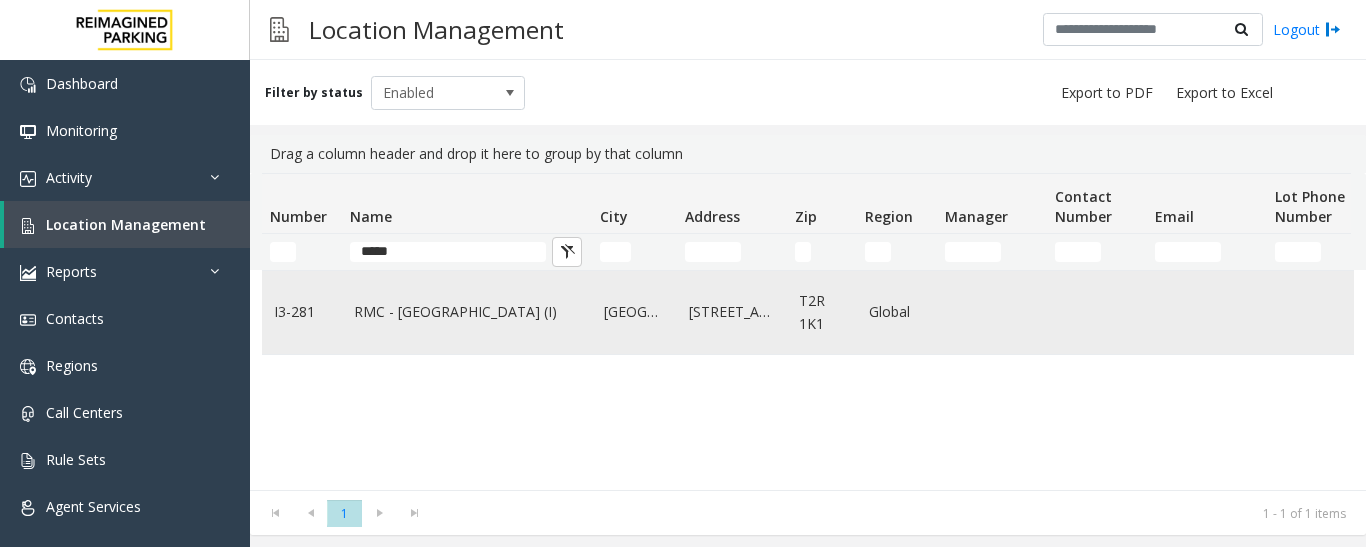 click on "RMC - Mount Royal Village (I)" 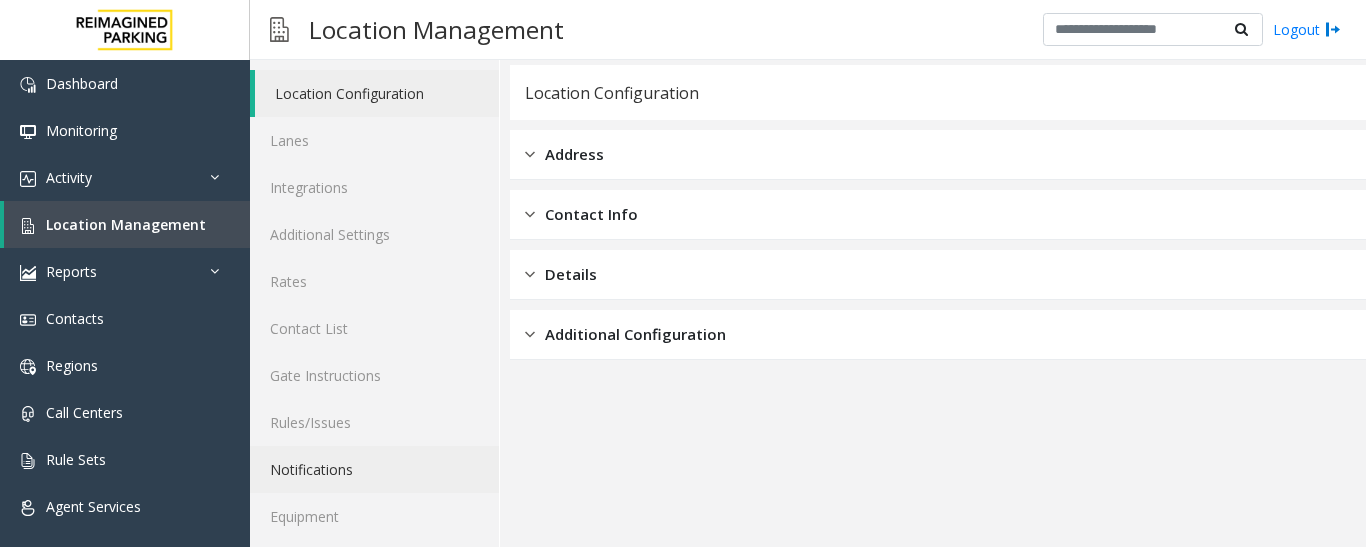 scroll, scrollTop: 112, scrollLeft: 0, axis: vertical 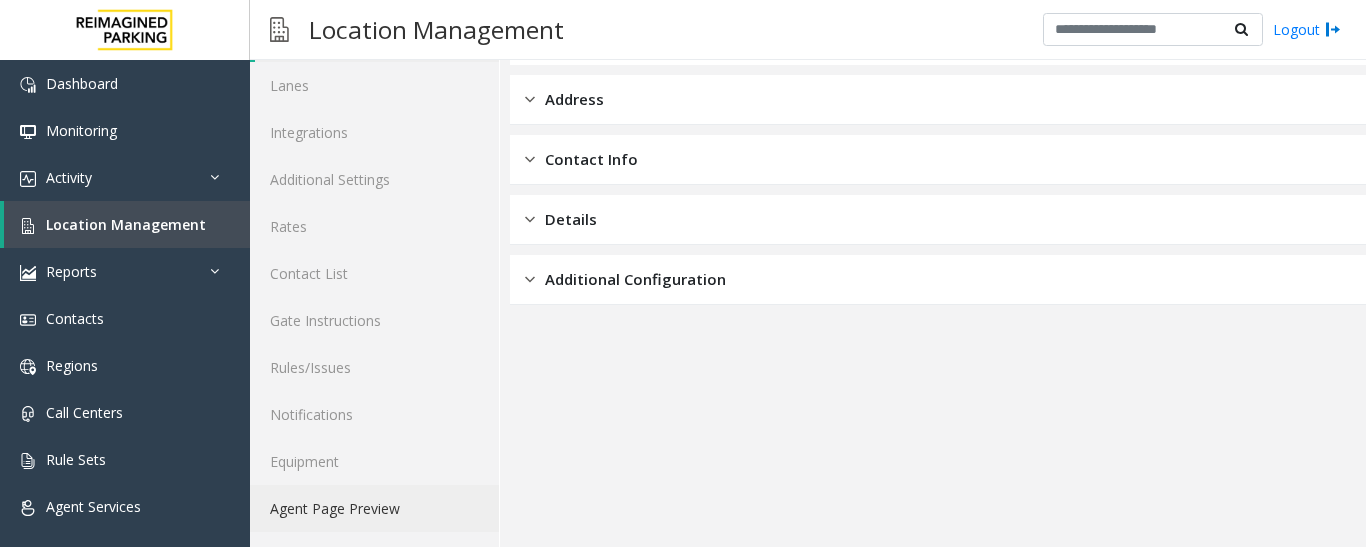 click on "Agent Page Preview" 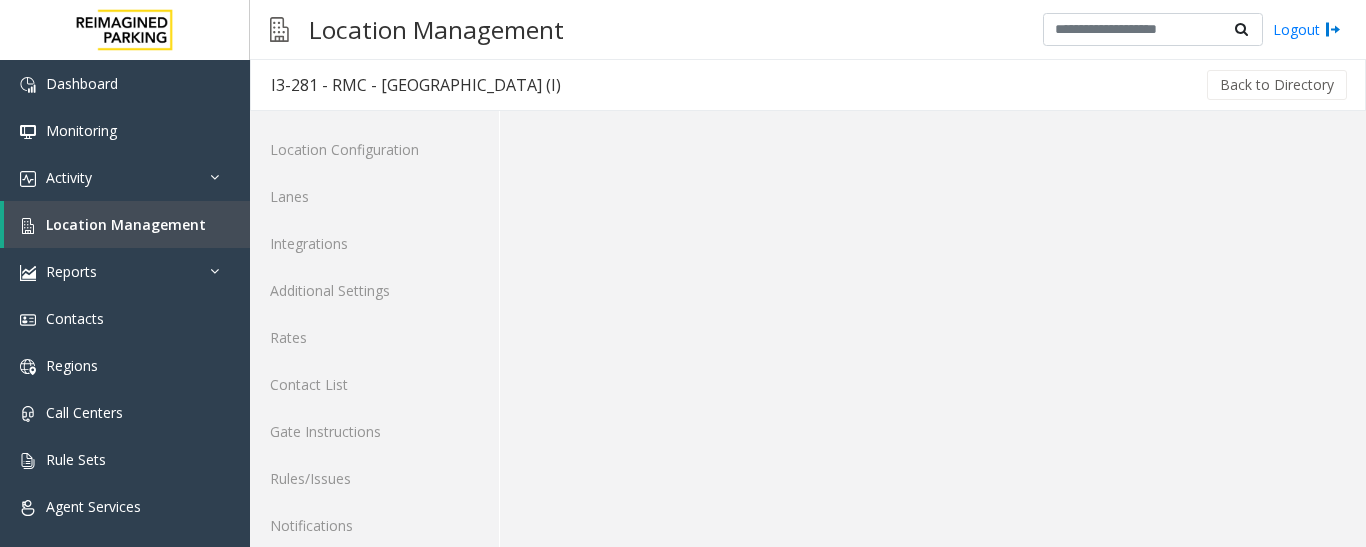 scroll, scrollTop: 0, scrollLeft: 0, axis: both 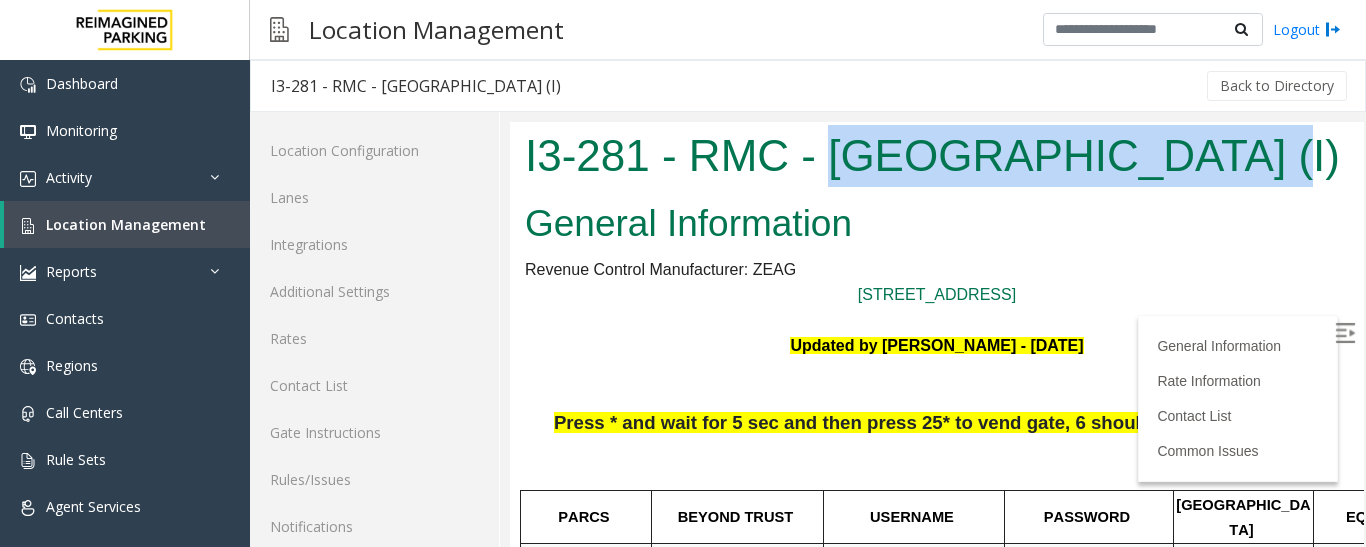 click on "I3-281 - RMC - Mount Royal Village (I)" at bounding box center (937, 158) 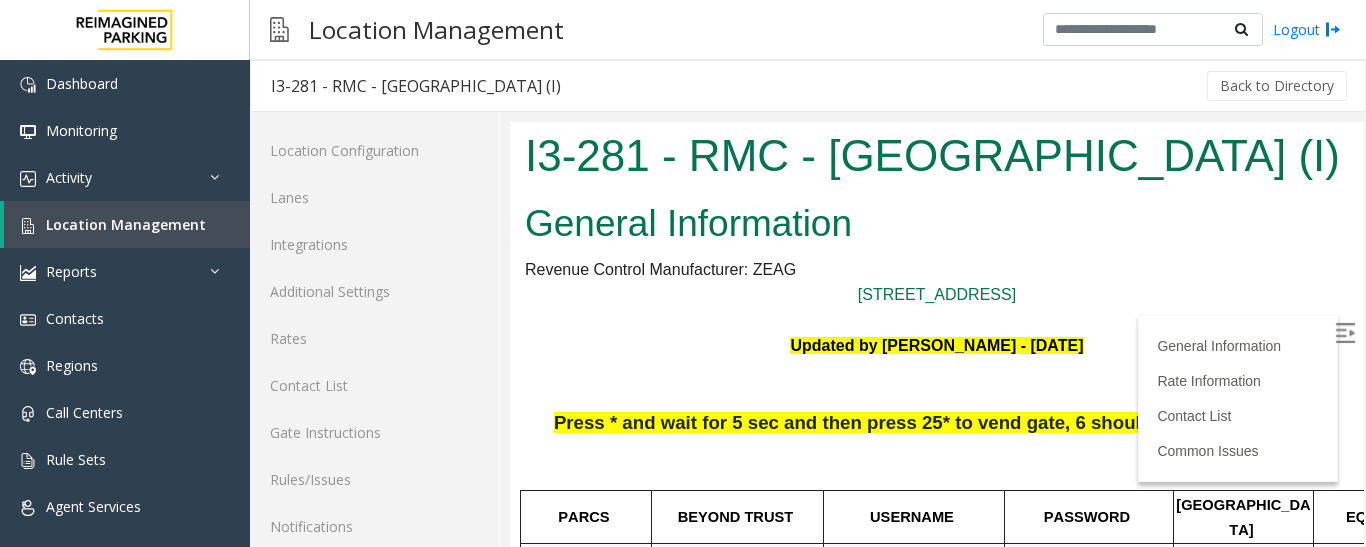 click on "General Information
Revenue Control Manufacturer: ZEAG
1508 8th st SW, Calgary, AB T2R 1J9 Updated by Pranav Babbar - 27th Feb 2025     Press * and wait for 5 sec and then press 25* to vend gate, 6 should also work to vend       PARCS   BEYOND TRUST   USERNAME   PASSWORD   PARIS   EQUIPMENT   CARD INSERTION   ZEAG     Server:   IMP003-0281-ZMS-MRV-WS1                    EXITS: Credit Cards Only     POF Machines:     P1 elevator lobby: Cash, CC, Debit     P2 elevator lobby: Cash, CC, Debit   stripe down to the right     MANDATORY FIELDS   VALIDATIONS   APPROVED VALIDATION LIST   TICKET   MONTHLY CARDS   GARAGE LAYOUT   LOCATION TIME         London Drugs -  60-minute free parking  (DETAILS BELOW)     Good life validation  (2 Hour Validation only)  (DETAILS BELOW)      Insert the ticket barcode facing up         Click Here for the local time   APPROVED VENDORS   DO NOT VEND FOR   ENTRANCE/EXIT LANE INFO" at bounding box center (937, 1394) 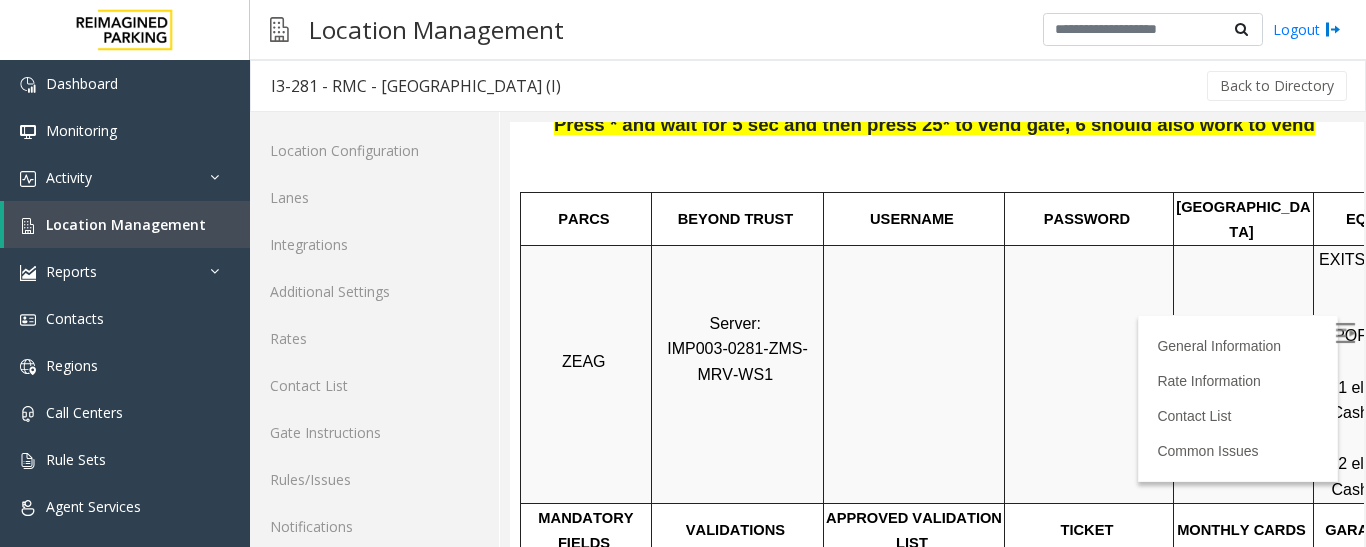 scroll, scrollTop: 300, scrollLeft: 0, axis: vertical 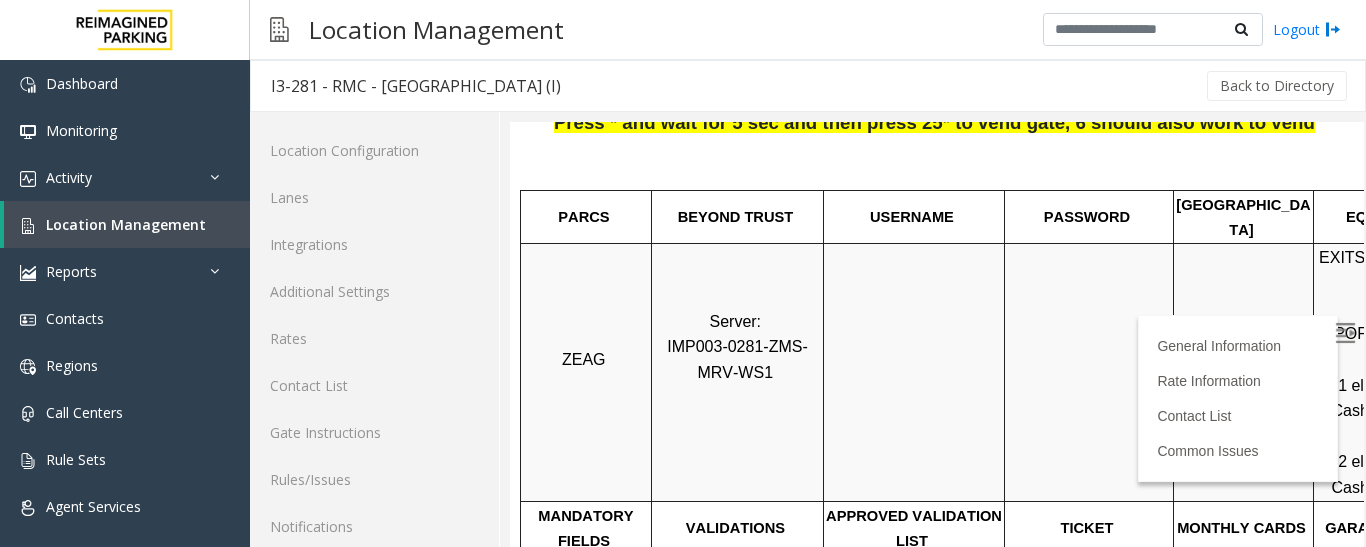 click at bounding box center (1345, 333) 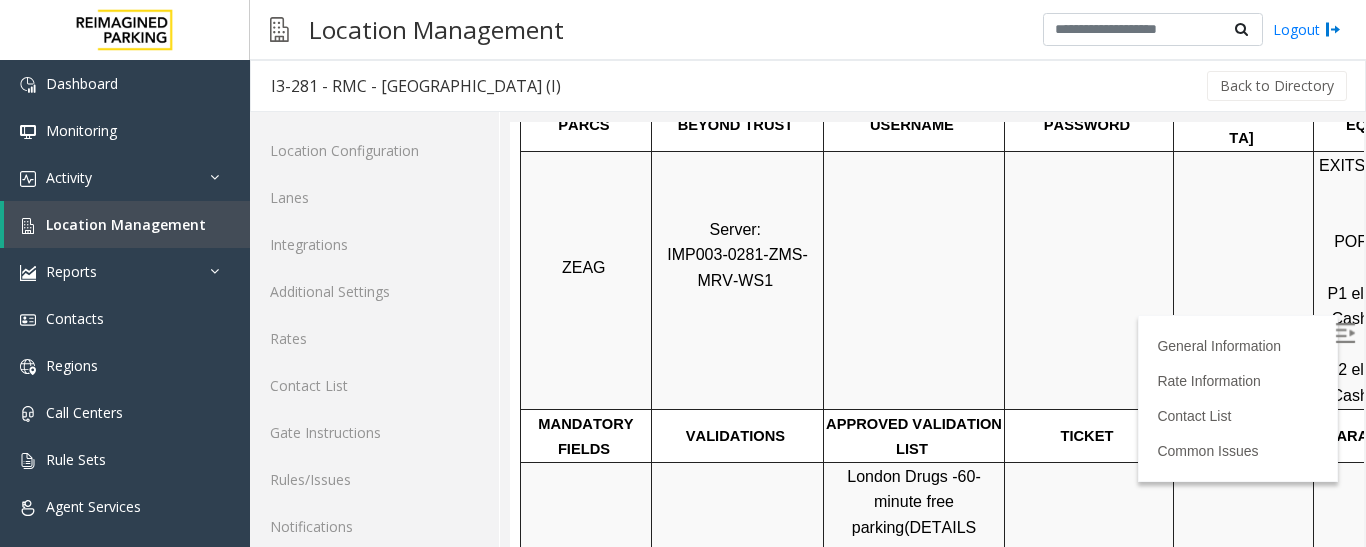 scroll, scrollTop: 600, scrollLeft: 0, axis: vertical 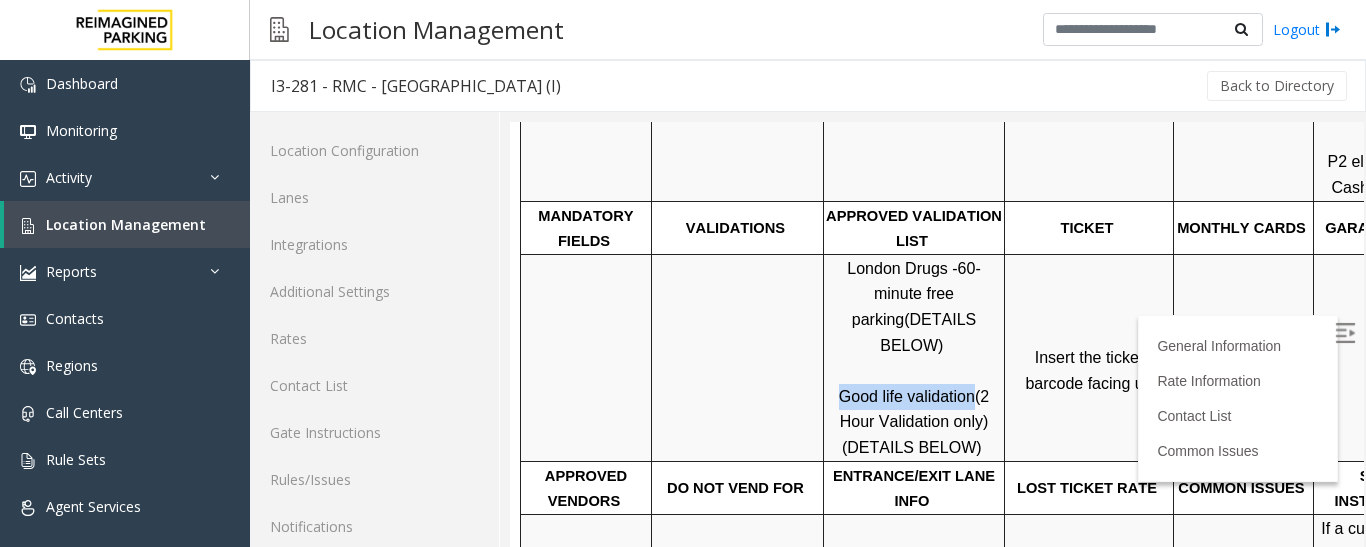 drag, startPoint x: 845, startPoint y: 346, endPoint x: 969, endPoint y: 354, distance: 124.2578 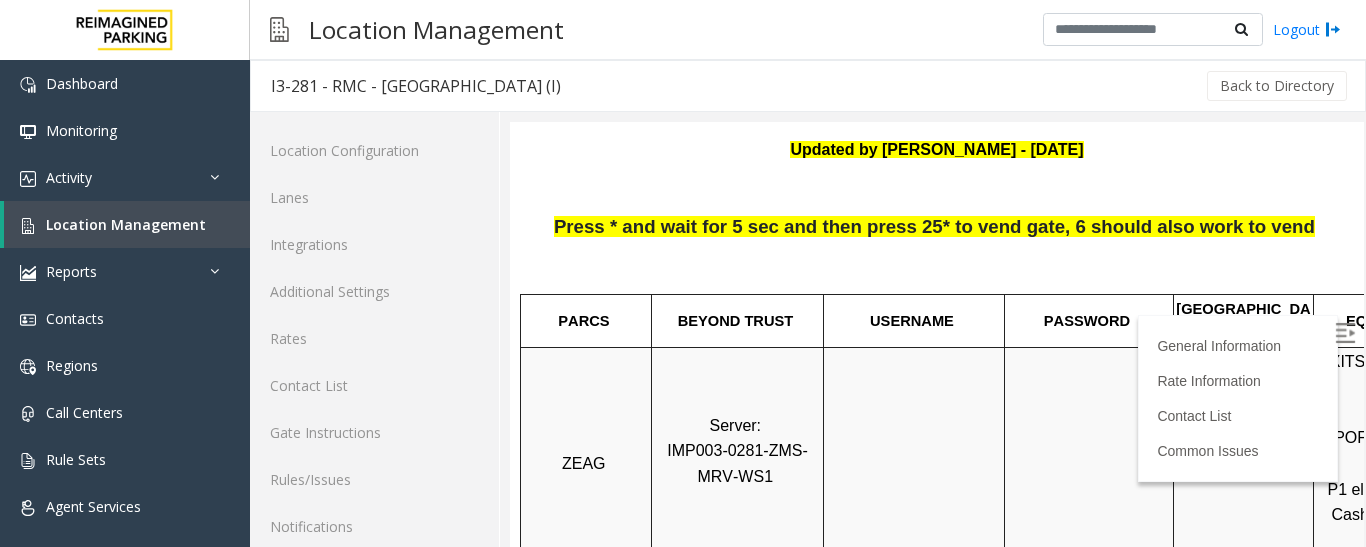 scroll, scrollTop: 0, scrollLeft: 0, axis: both 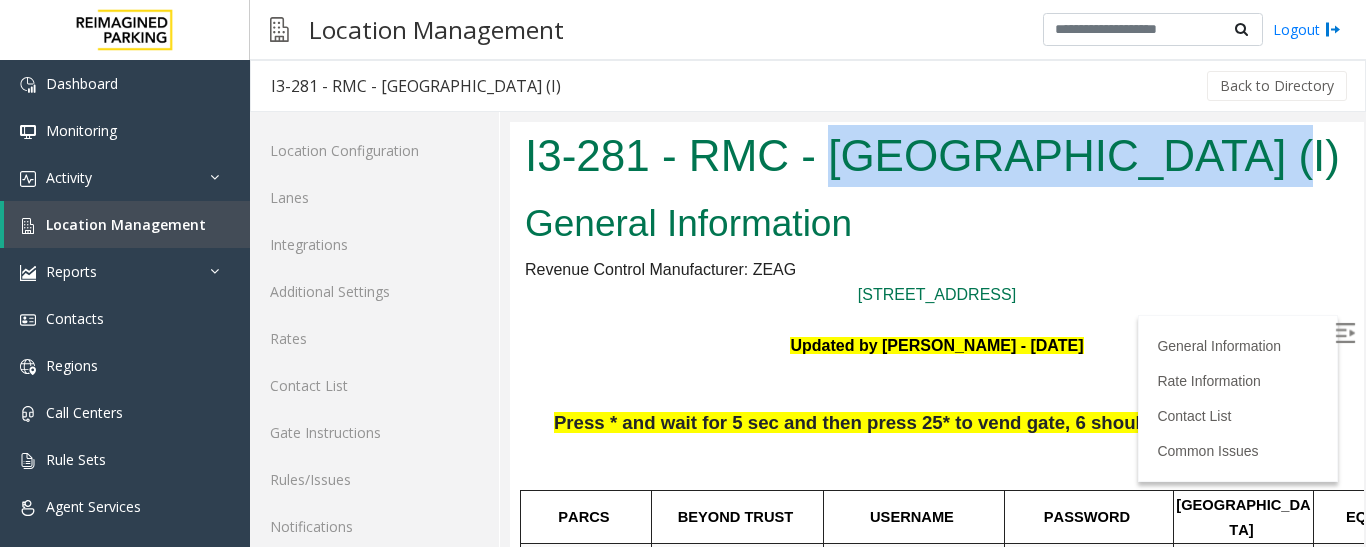 drag, startPoint x: 827, startPoint y: 159, endPoint x: 1212, endPoint y: 174, distance: 385.29208 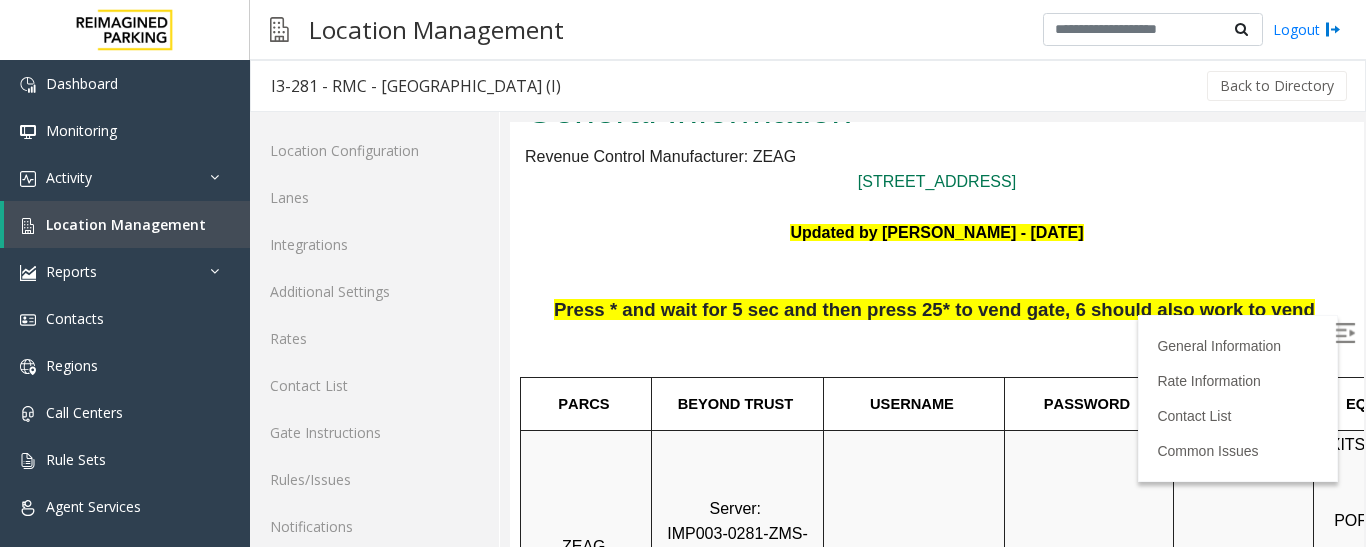 scroll, scrollTop: 0, scrollLeft: 0, axis: both 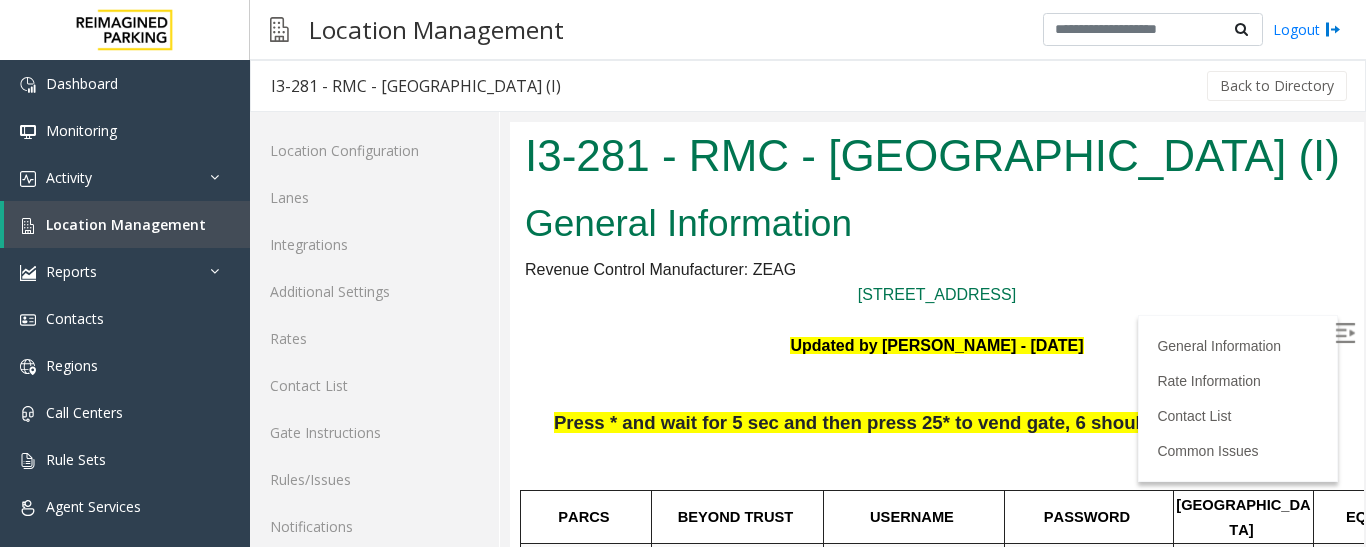 click on "Updated by [PERSON_NAME] - [DATE]" at bounding box center [937, 346] 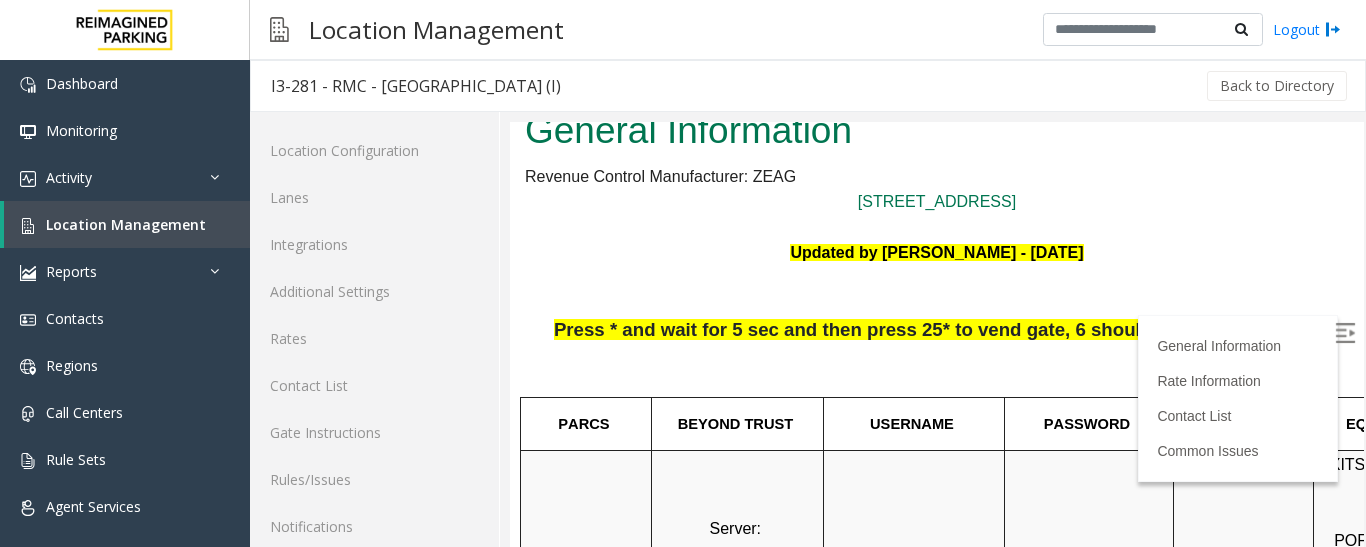 scroll, scrollTop: 0, scrollLeft: 0, axis: both 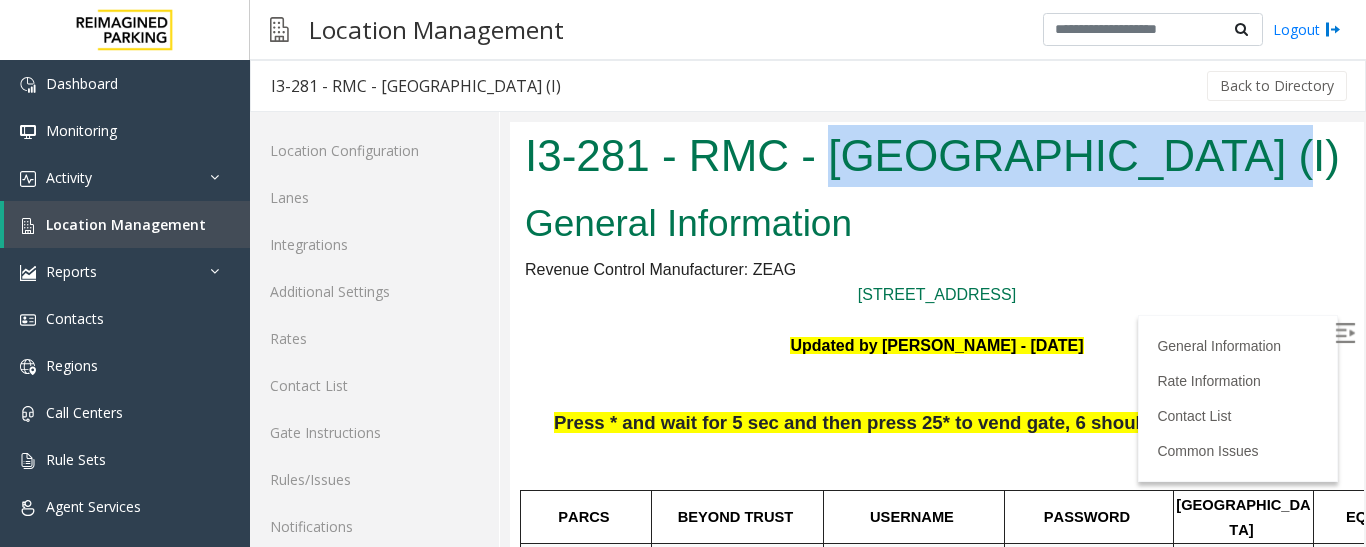 drag, startPoint x: 828, startPoint y: 158, endPoint x: 1163, endPoint y: 183, distance: 335.93155 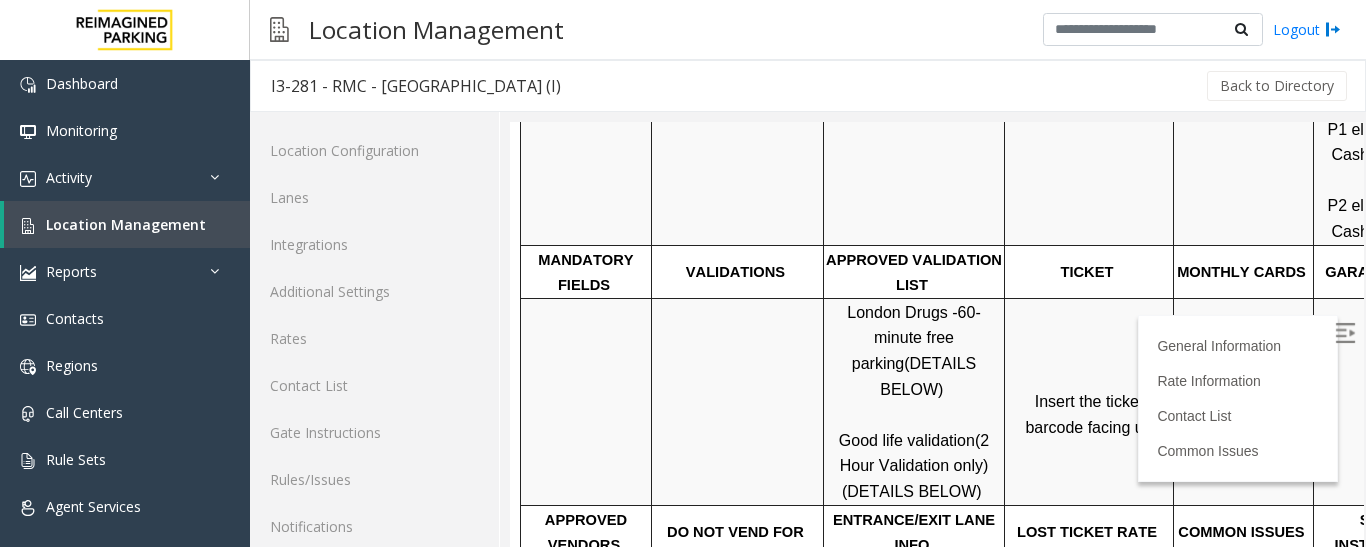 scroll, scrollTop: 600, scrollLeft: 0, axis: vertical 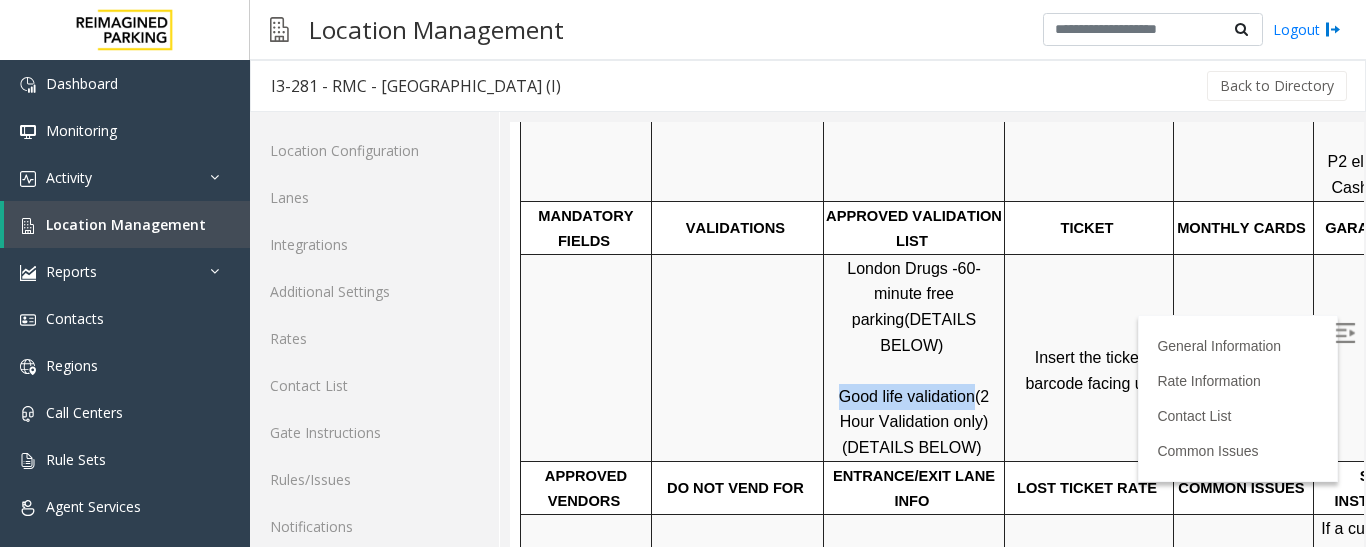 drag, startPoint x: 842, startPoint y: 347, endPoint x: 970, endPoint y: 356, distance: 128.31601 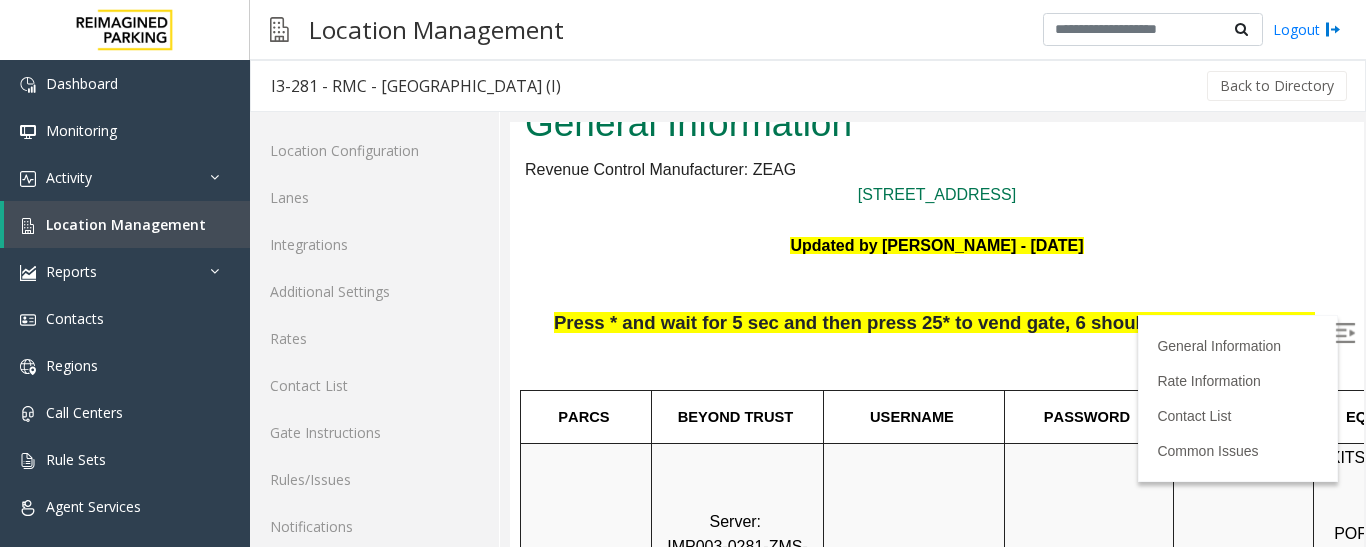 scroll, scrollTop: 0, scrollLeft: 0, axis: both 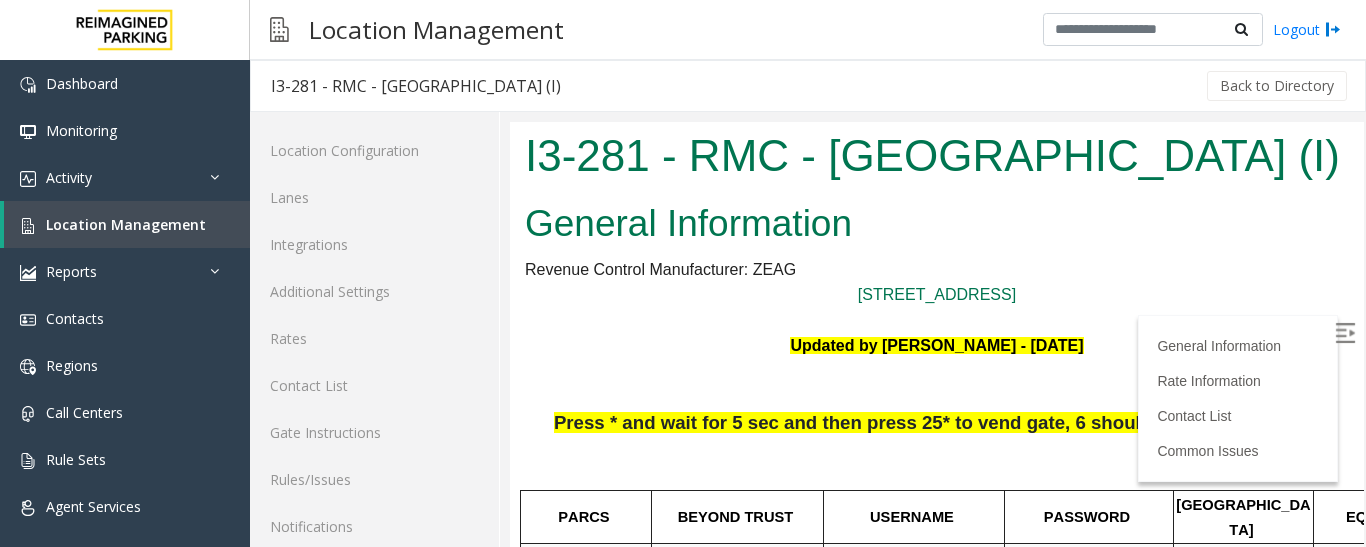 drag, startPoint x: 829, startPoint y: 158, endPoint x: 1292, endPoint y: 186, distance: 463.8459 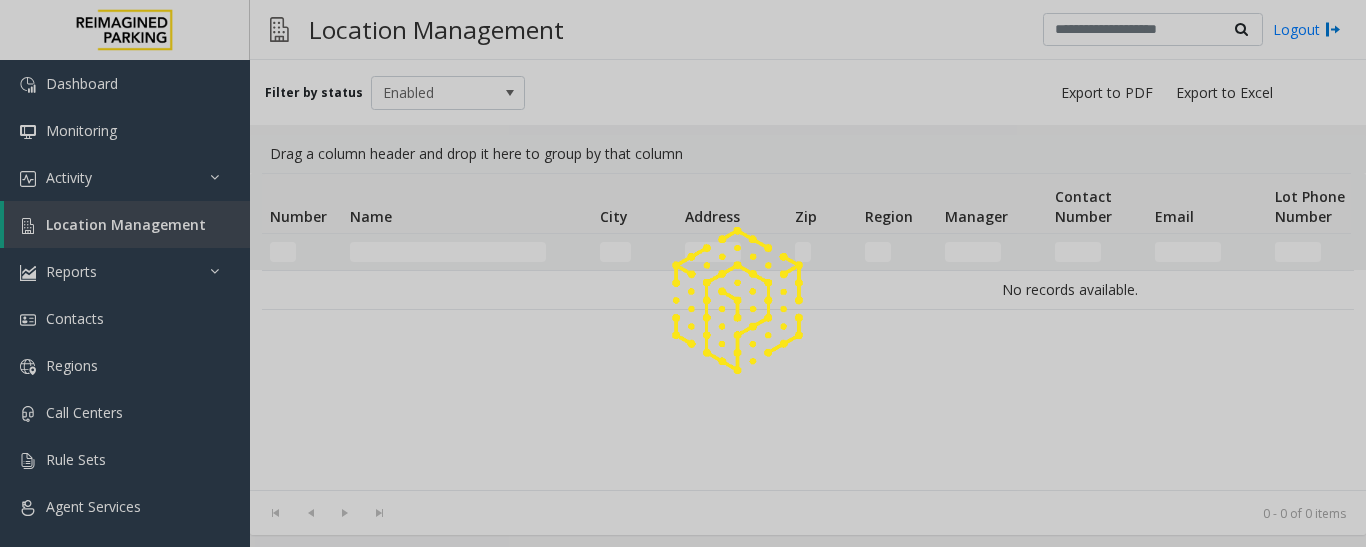 scroll, scrollTop: 0, scrollLeft: 0, axis: both 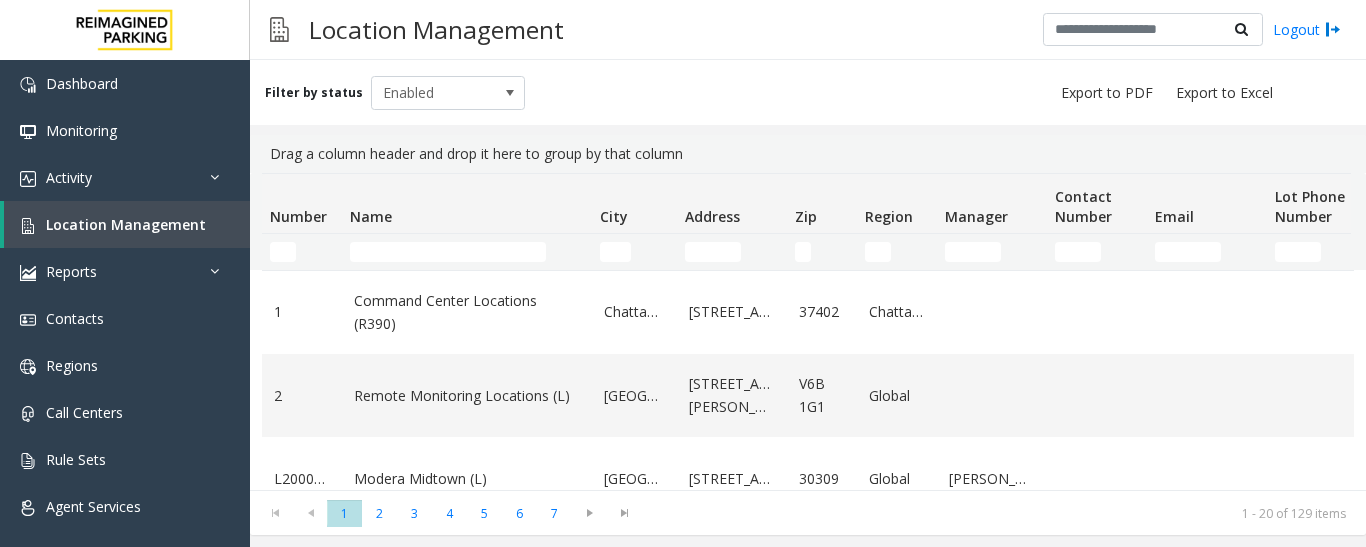 click 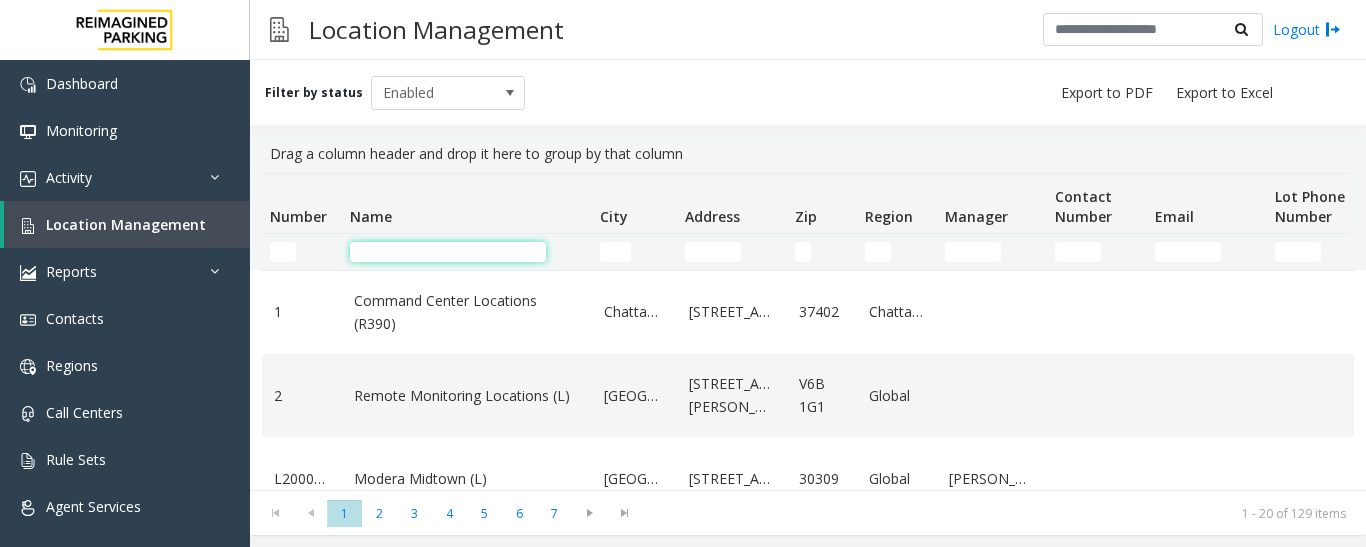 click 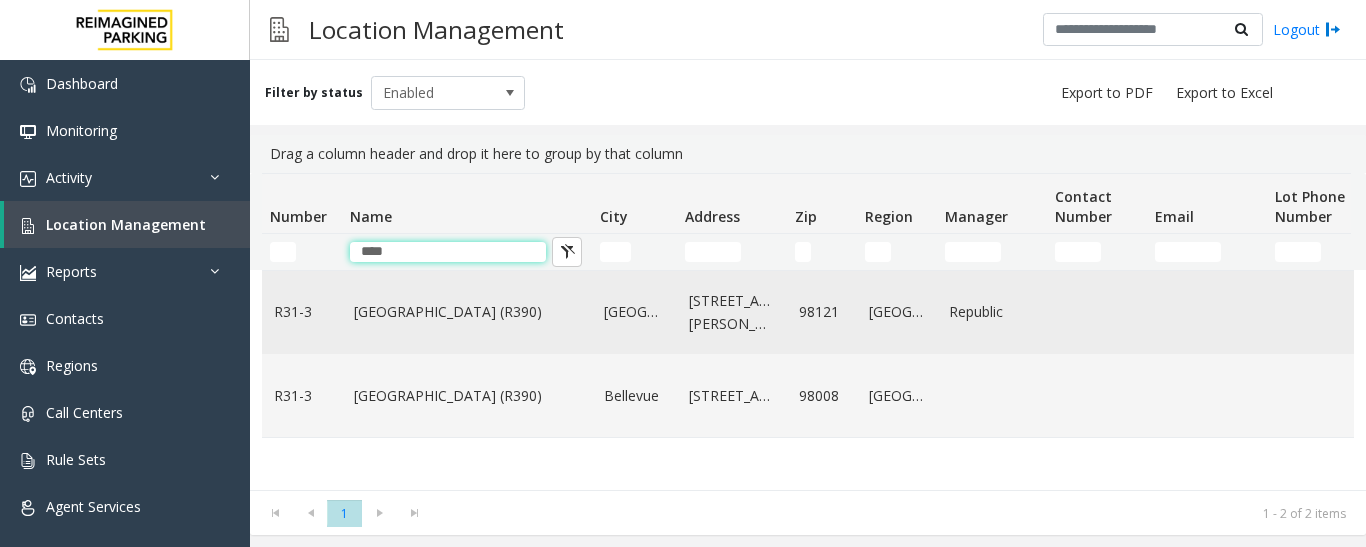 type on "****" 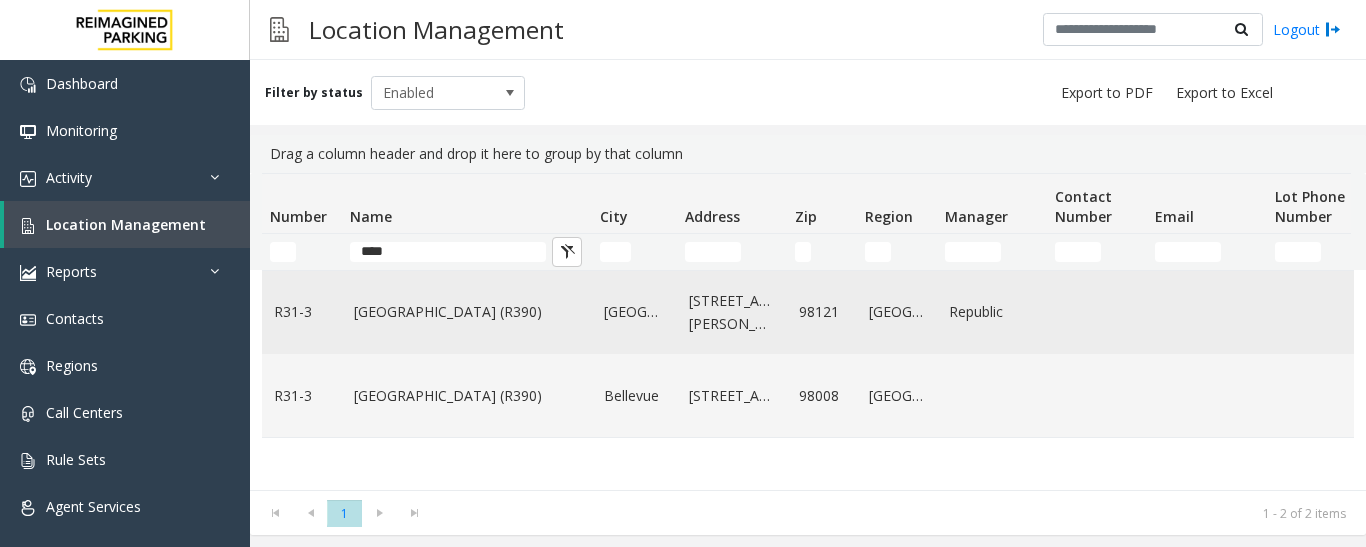 click on "Bell Street Garage (R390)" 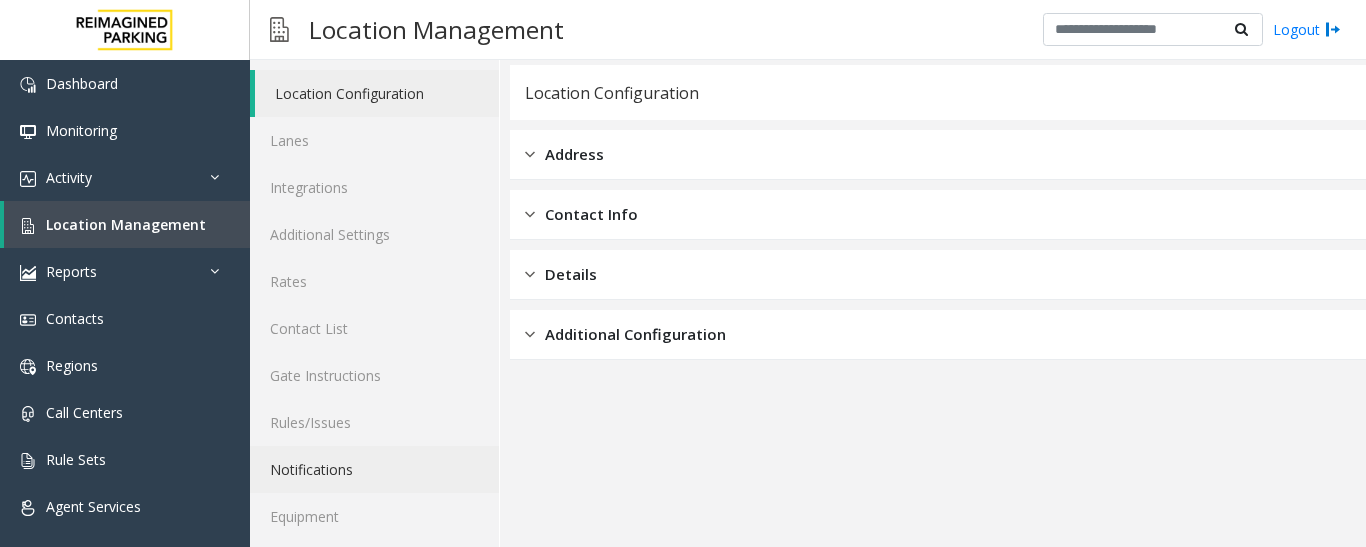 scroll, scrollTop: 112, scrollLeft: 0, axis: vertical 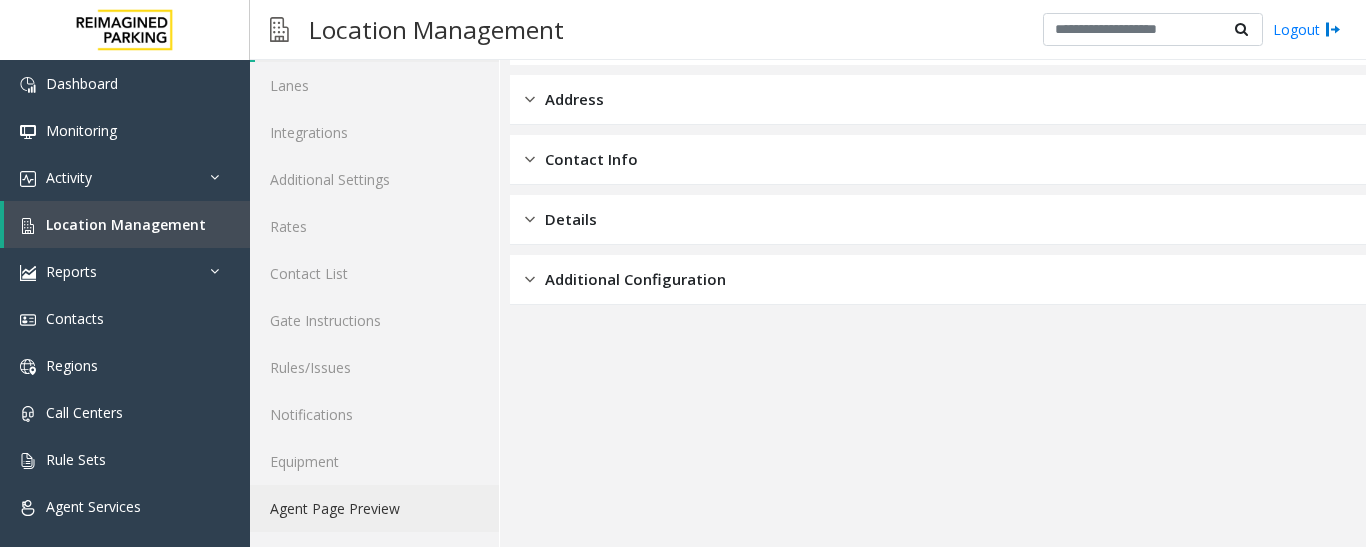 click on "Agent Page Preview" 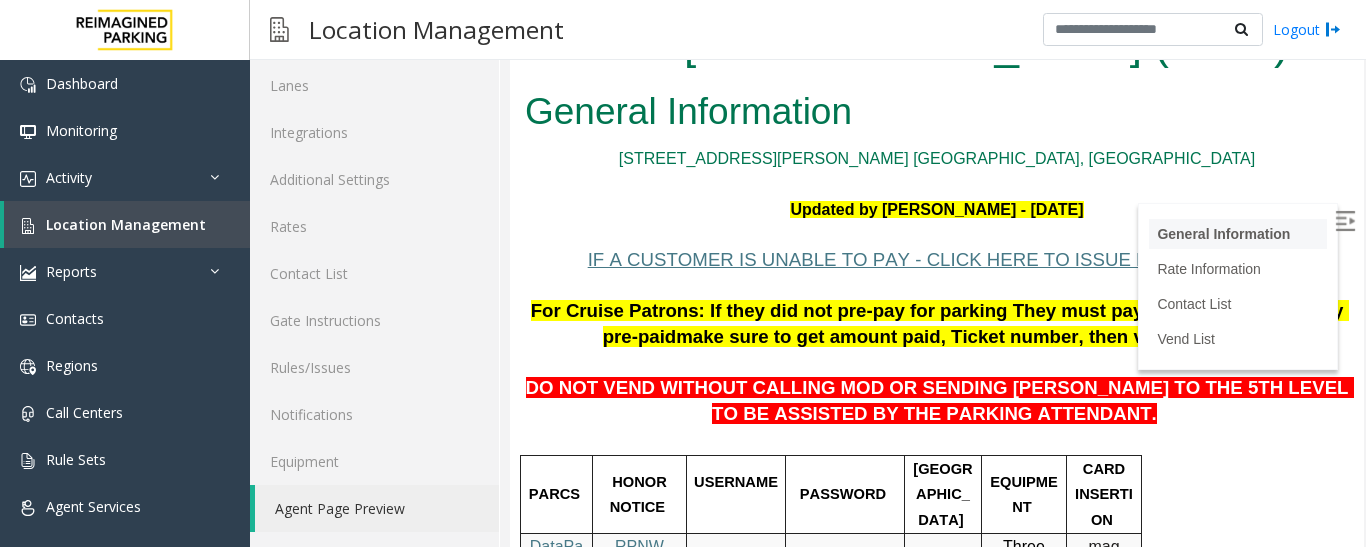 scroll, scrollTop: 0, scrollLeft: 0, axis: both 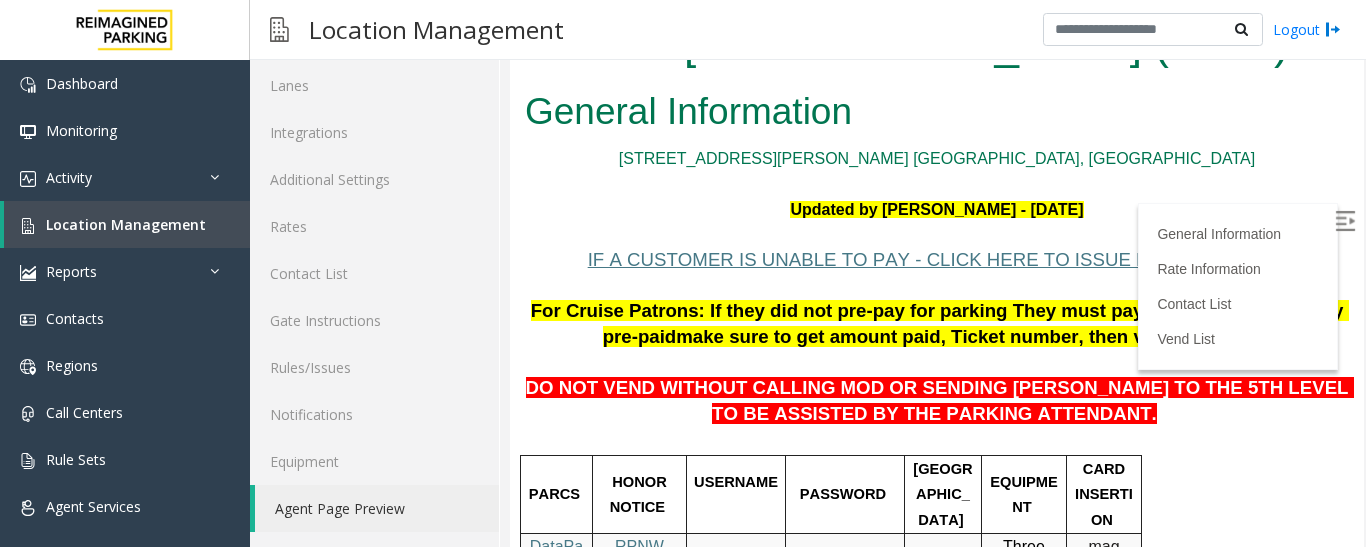 click at bounding box center [1345, 221] 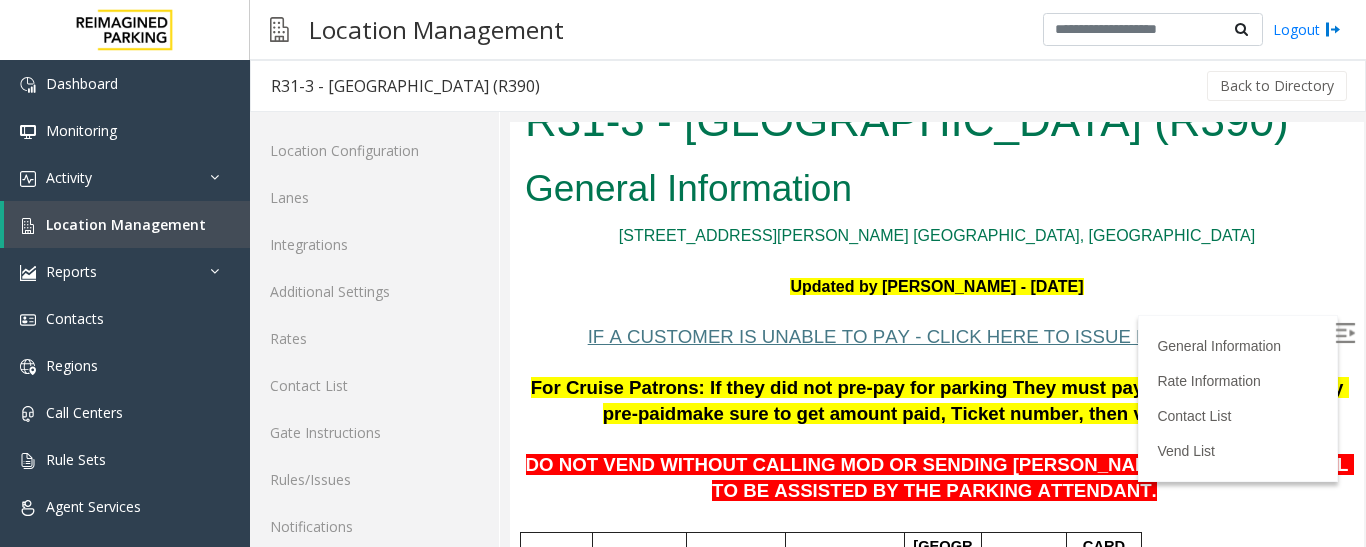 scroll, scrollTop: 0, scrollLeft: 0, axis: both 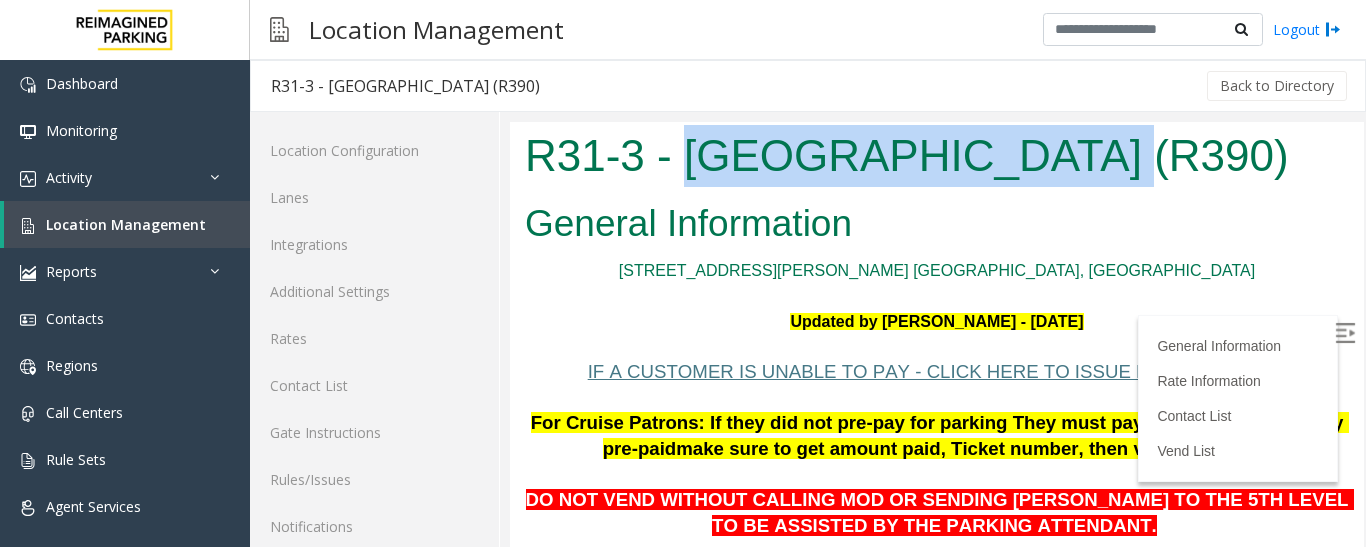 drag, startPoint x: 683, startPoint y: 157, endPoint x: 1049, endPoint y: 168, distance: 366.16525 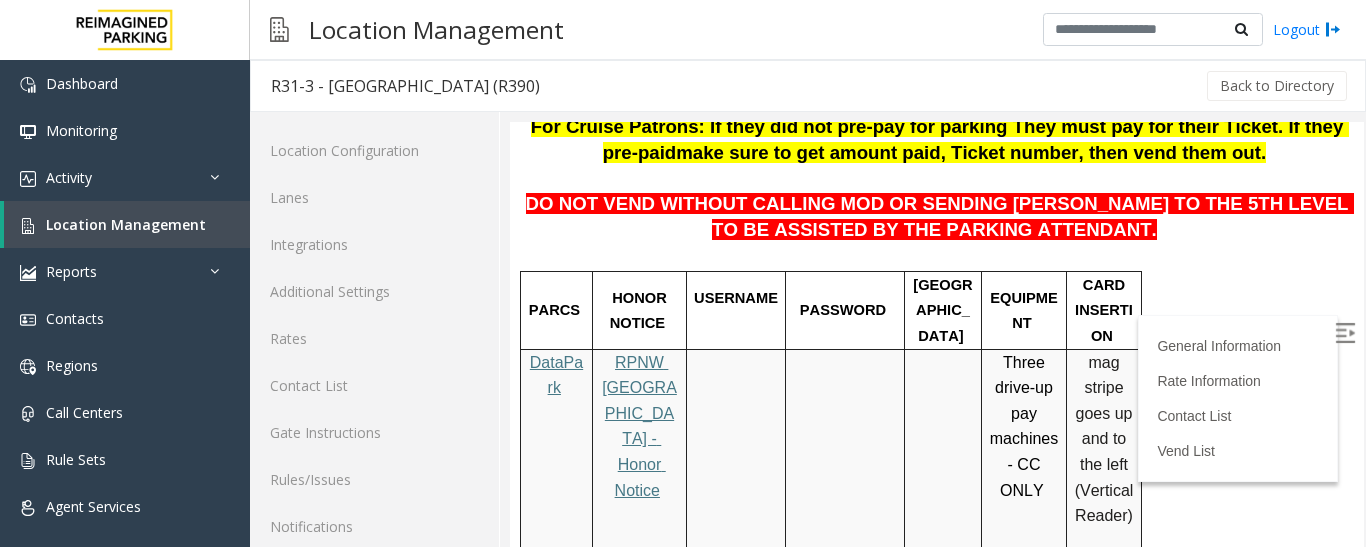 scroll, scrollTop: 300, scrollLeft: 0, axis: vertical 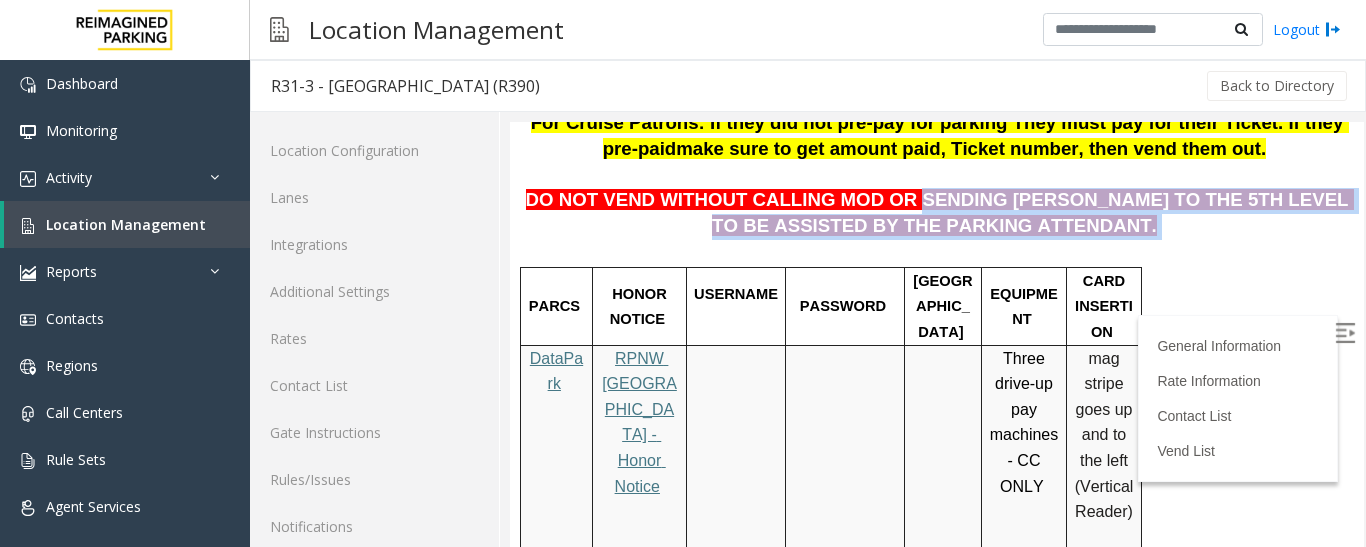drag, startPoint x: 876, startPoint y: 198, endPoint x: 1028, endPoint y: 224, distance: 154.20766 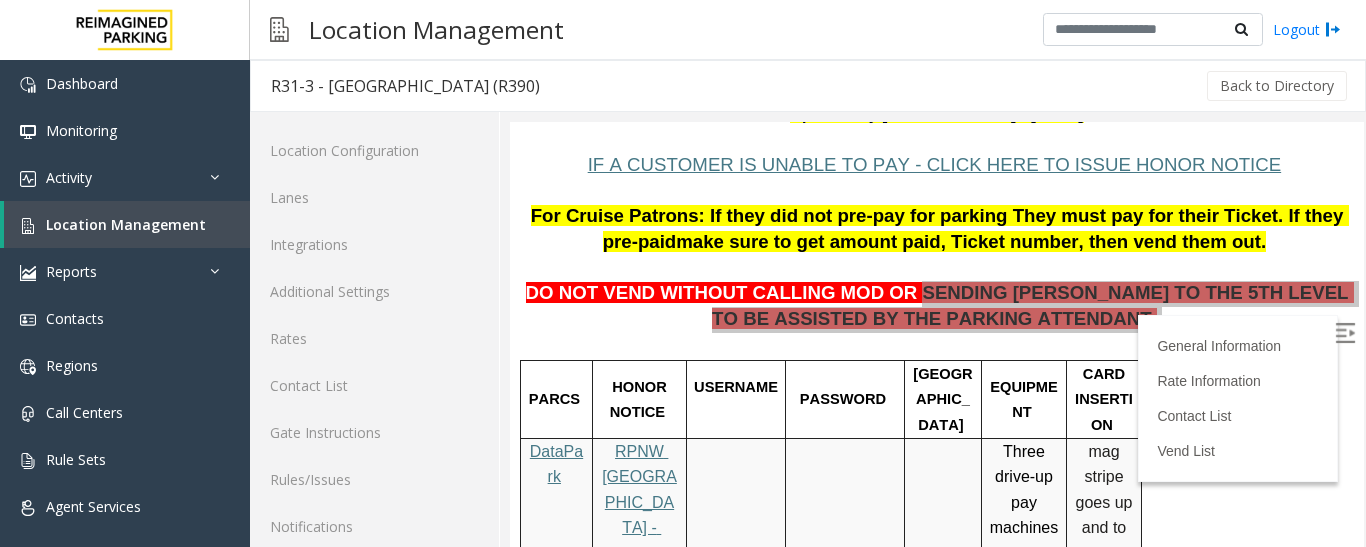 scroll, scrollTop: 0, scrollLeft: 0, axis: both 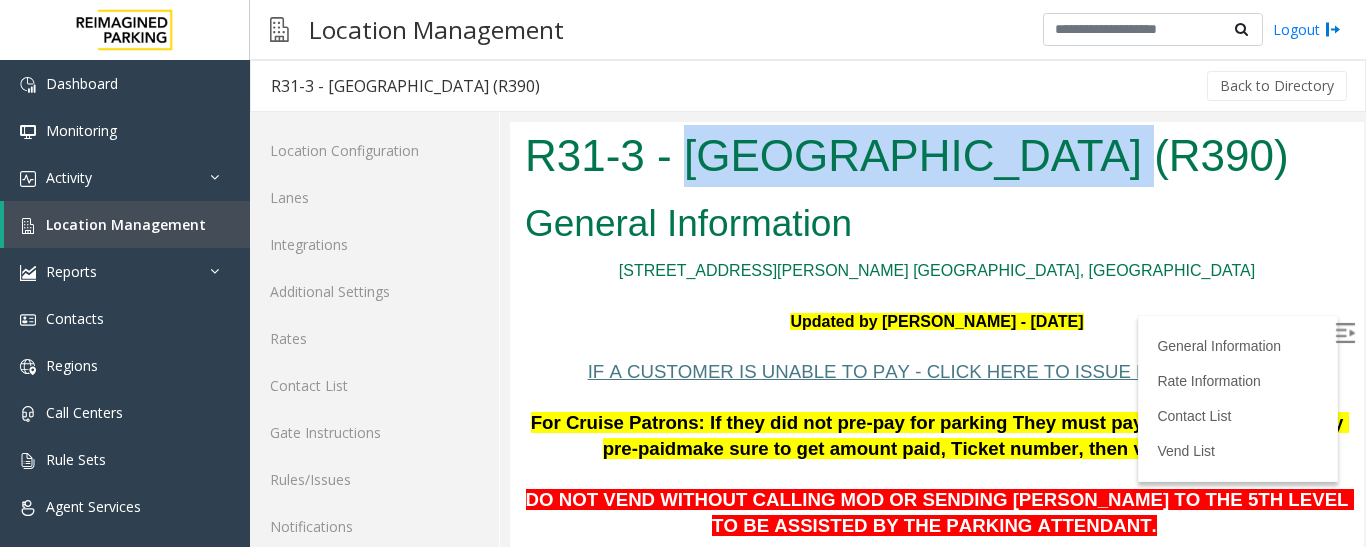 drag, startPoint x: 686, startPoint y: 161, endPoint x: 1048, endPoint y: 163, distance: 362.00552 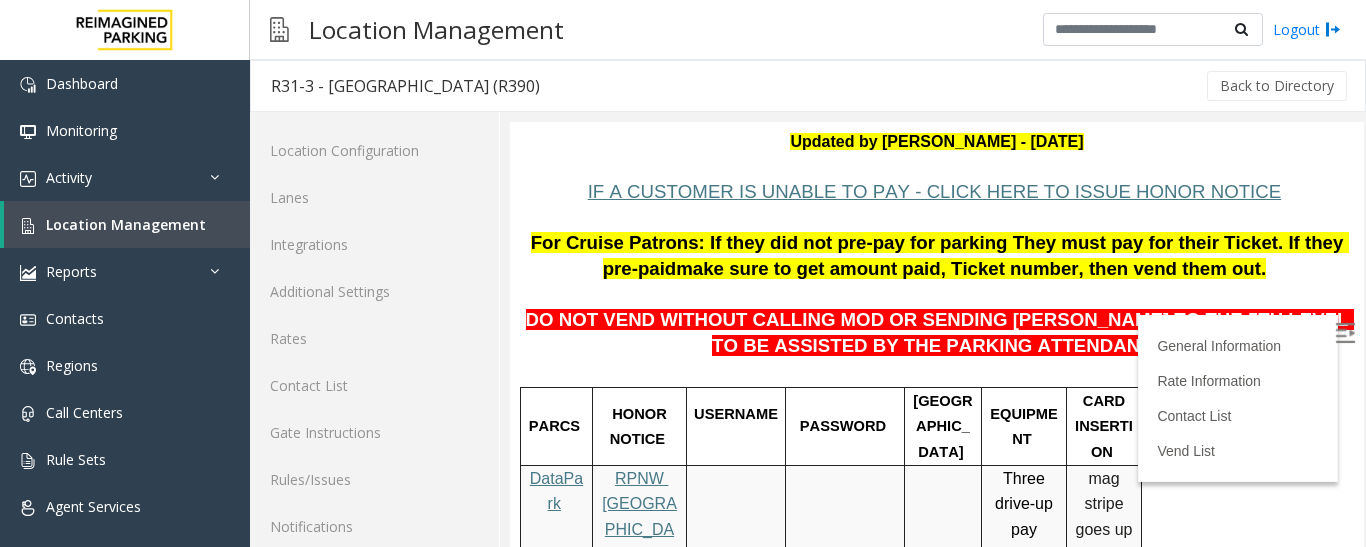 scroll, scrollTop: 200, scrollLeft: 0, axis: vertical 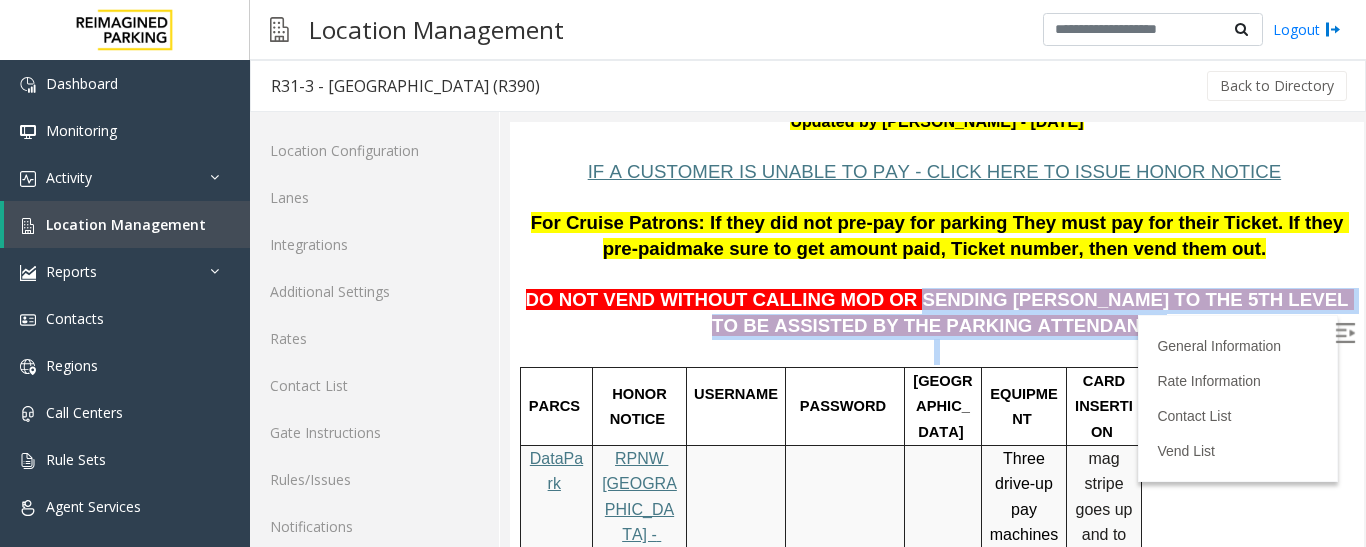 drag, startPoint x: 875, startPoint y: 300, endPoint x: 1034, endPoint y: 339, distance: 163.71317 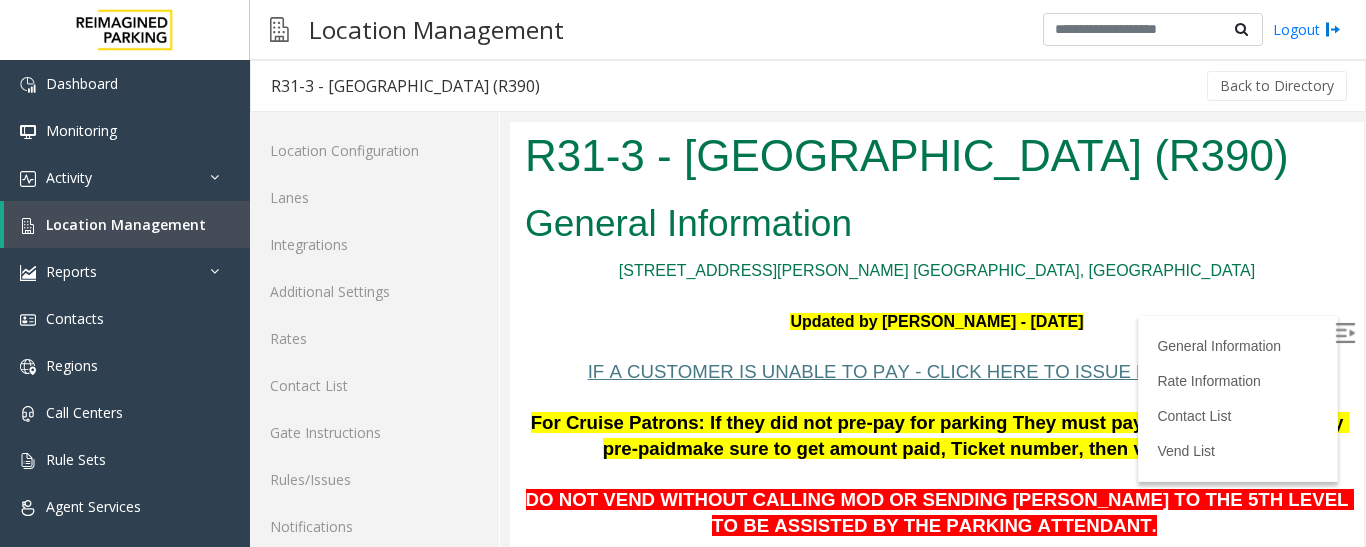scroll, scrollTop: 200, scrollLeft: 0, axis: vertical 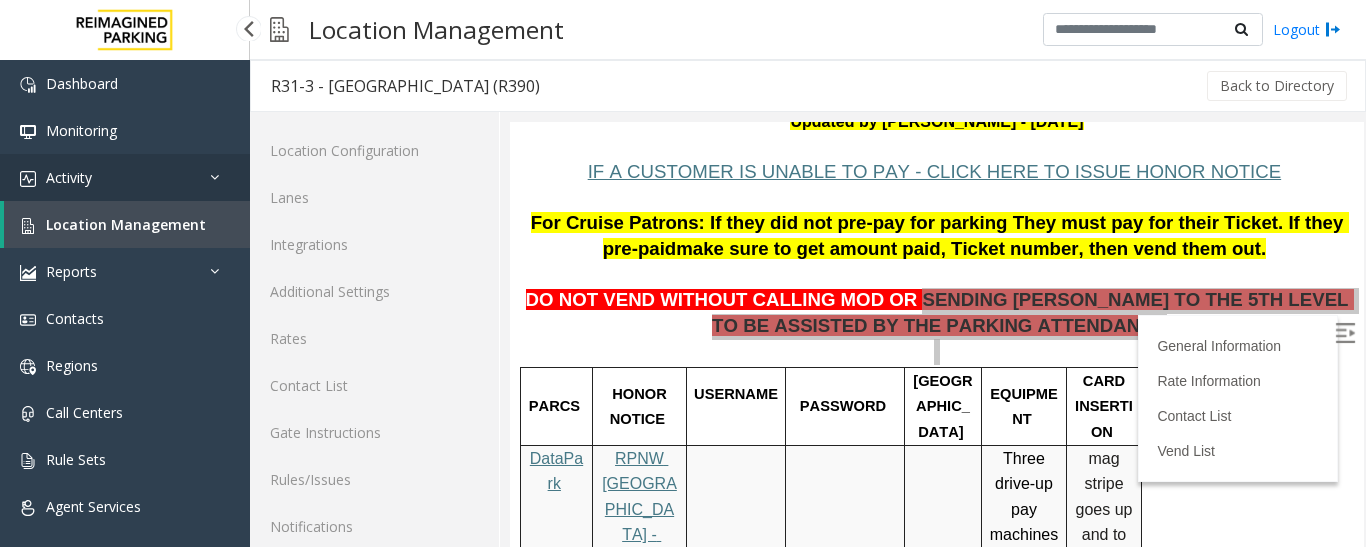 click on "Activity" at bounding box center [125, 177] 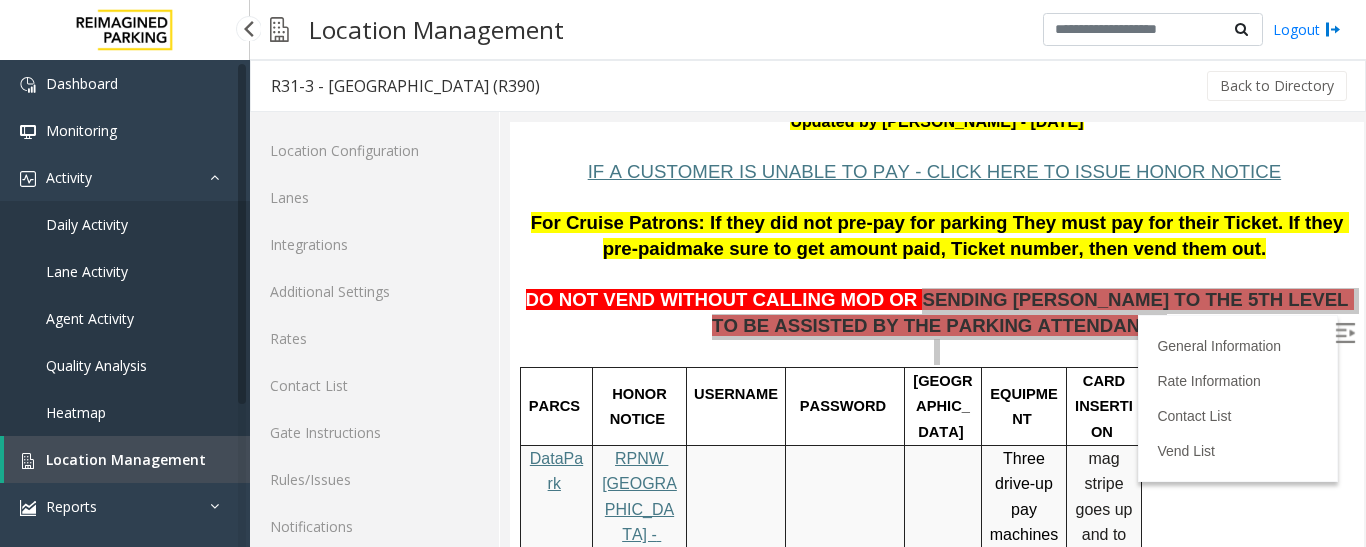 click on "Agent Activity" at bounding box center [125, 318] 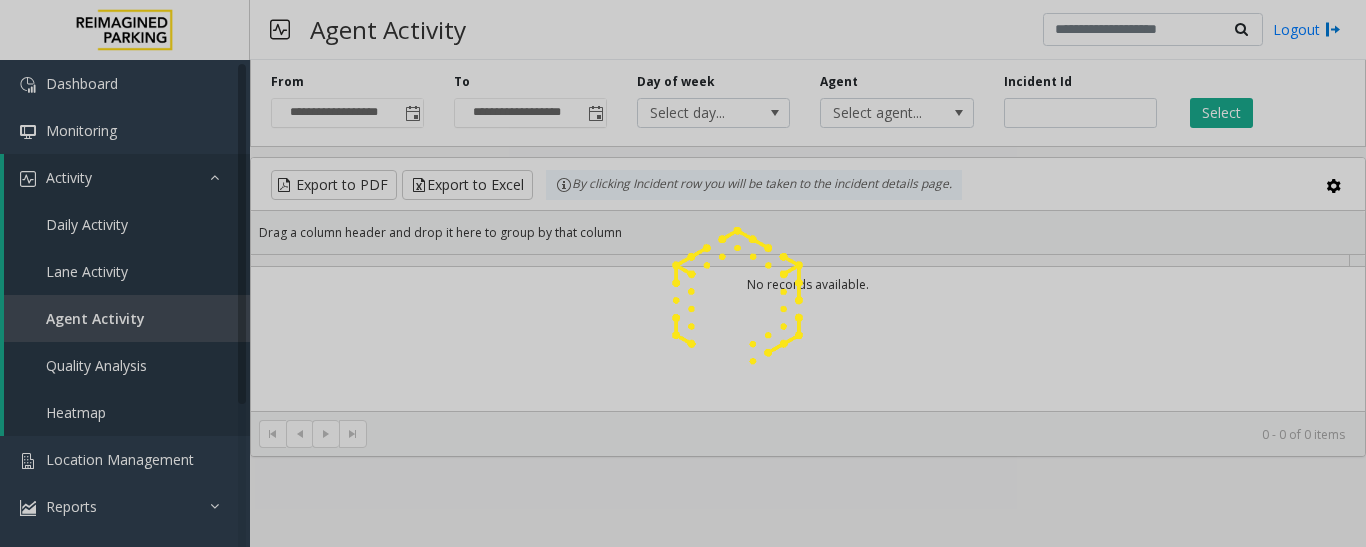 click 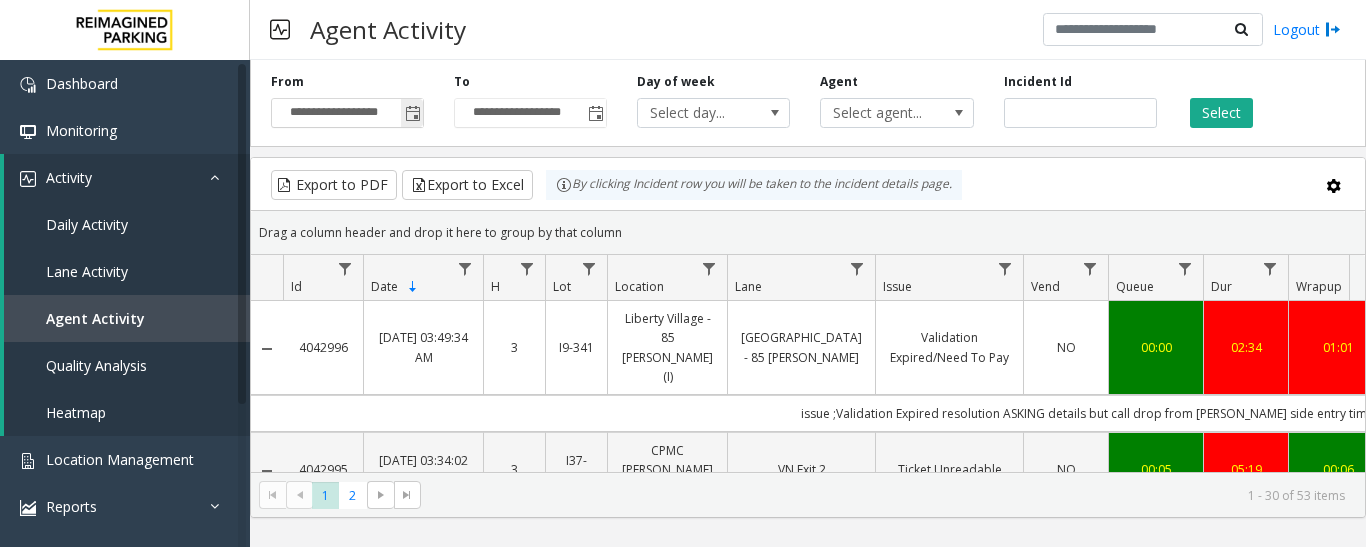 click 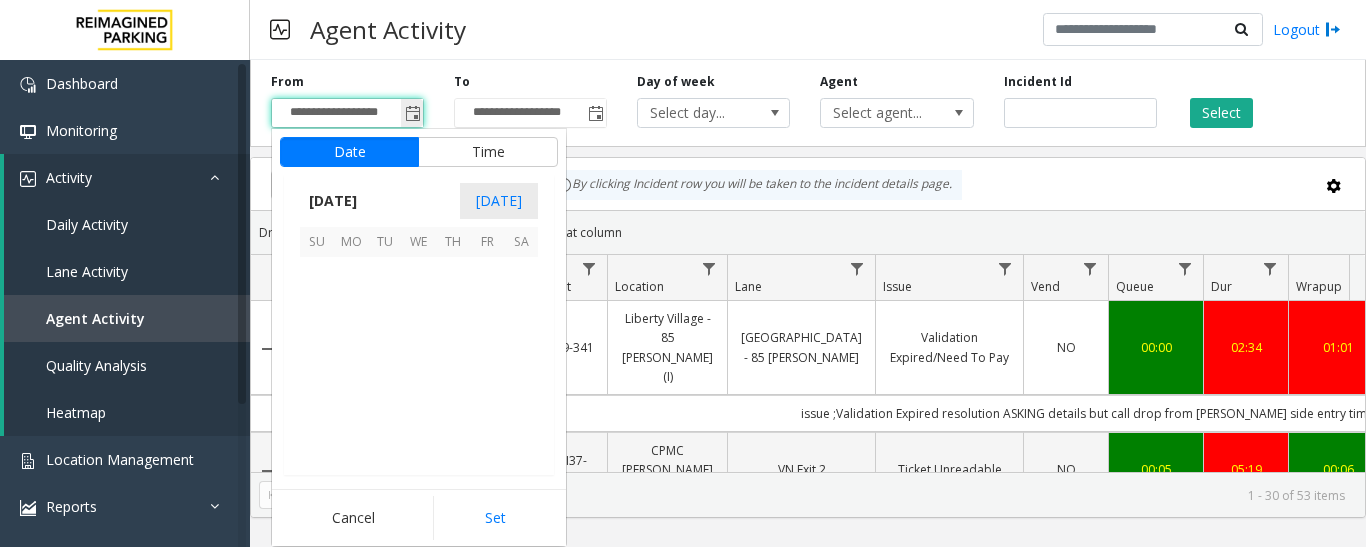 scroll, scrollTop: 358428, scrollLeft: 0, axis: vertical 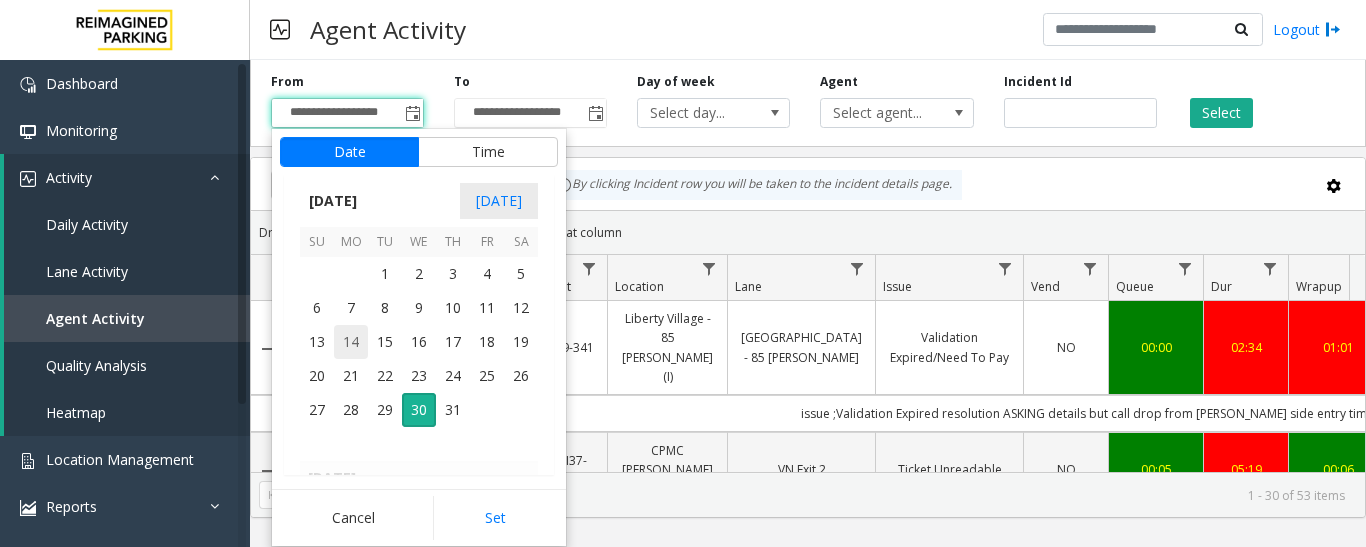 click on "14" at bounding box center (351, 342) 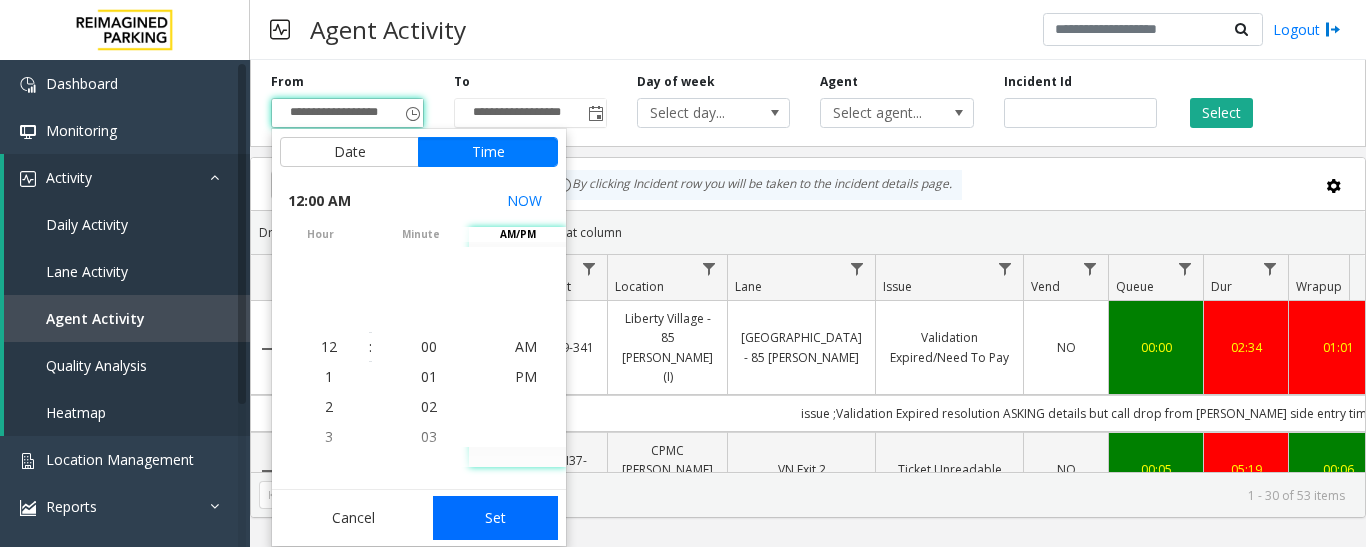 click on "Set" 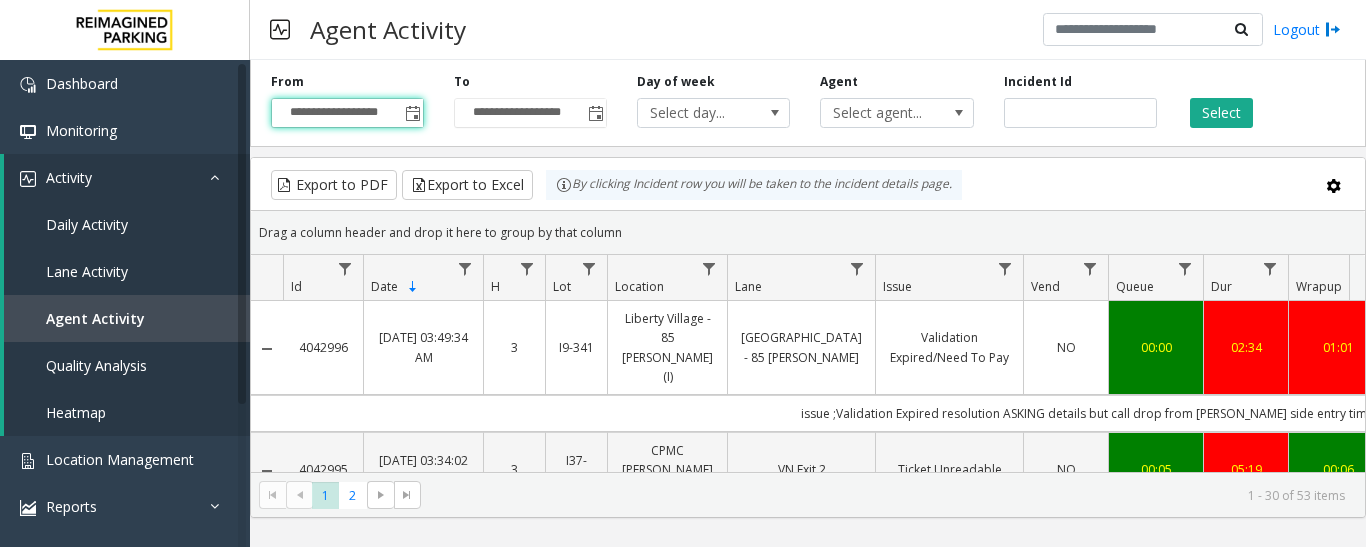 type on "**********" 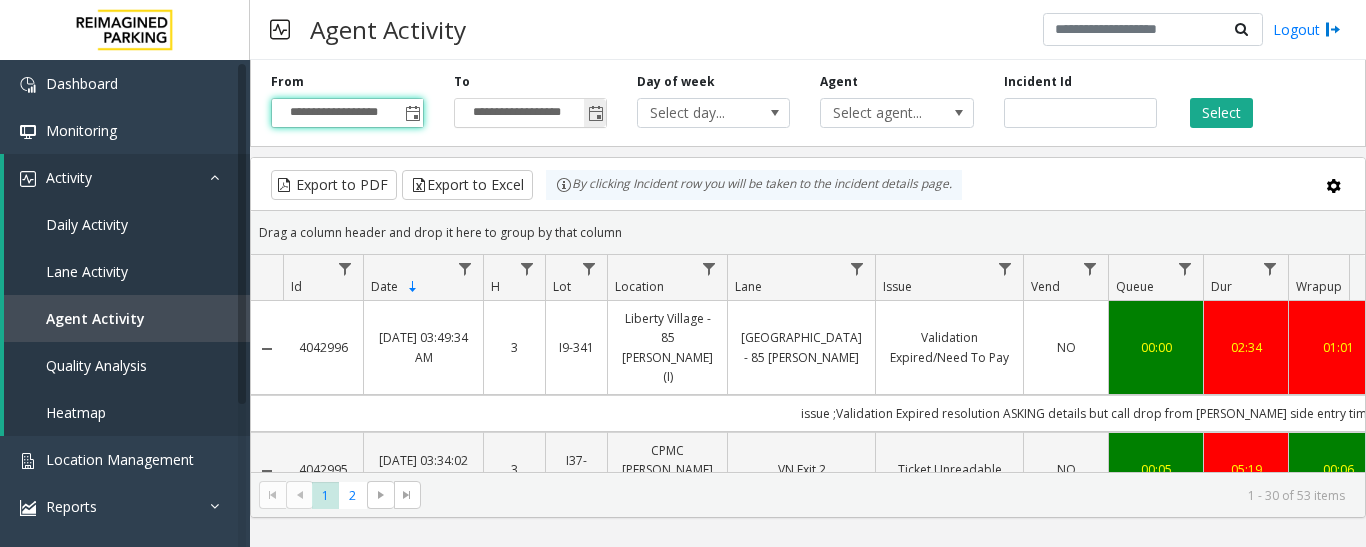 click 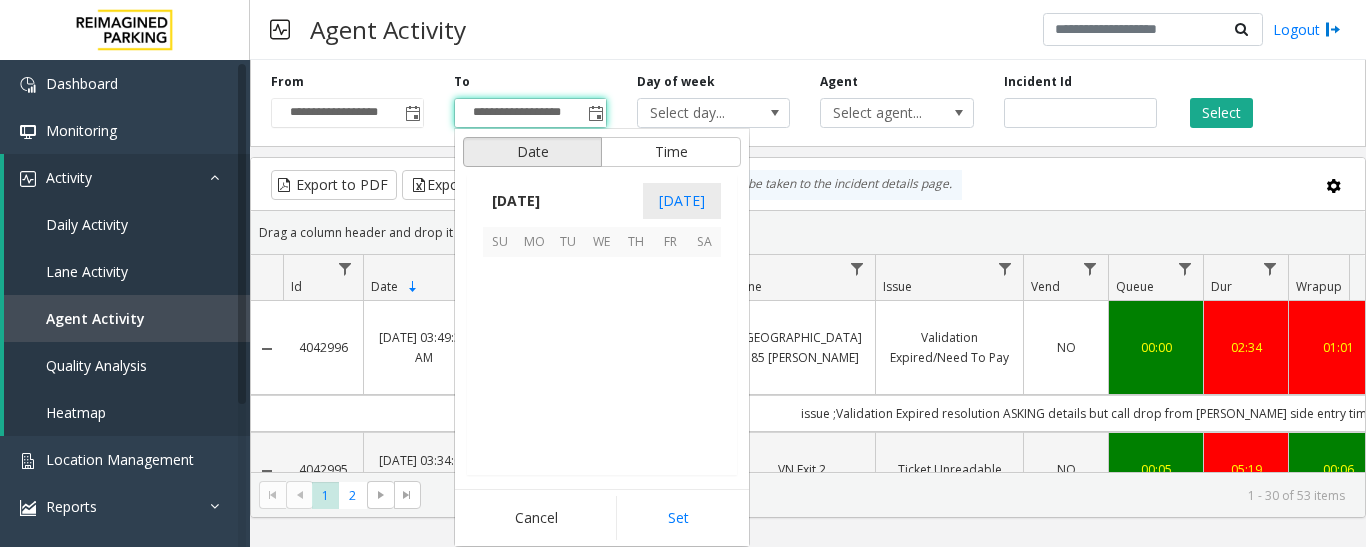 scroll, scrollTop: 358428, scrollLeft: 0, axis: vertical 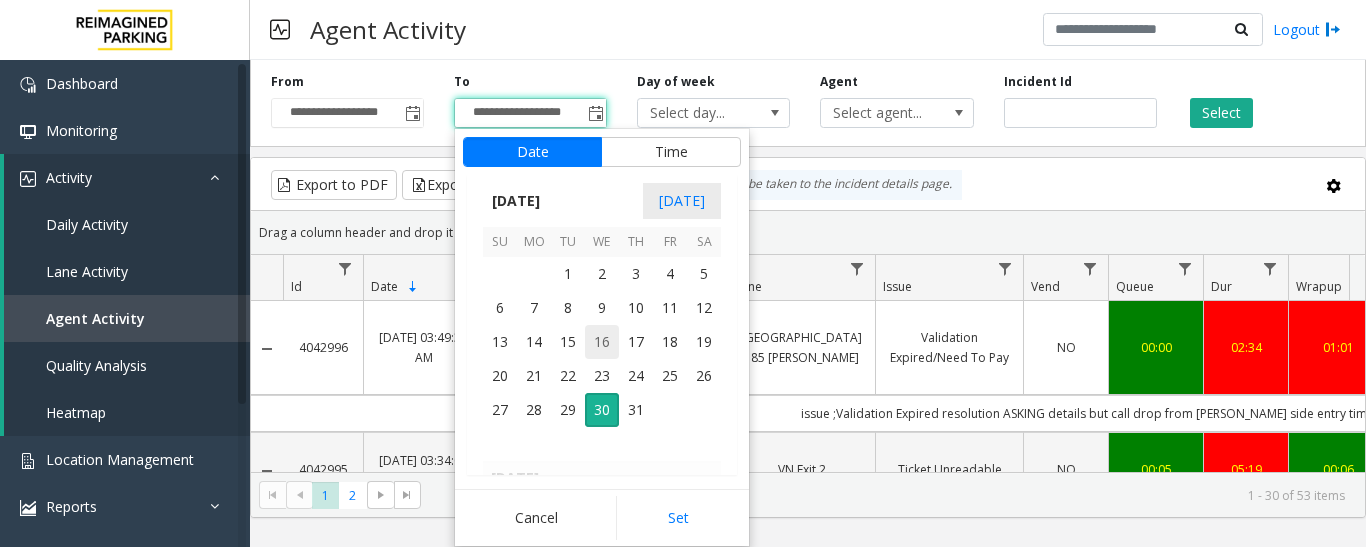 click on "16" at bounding box center (602, 342) 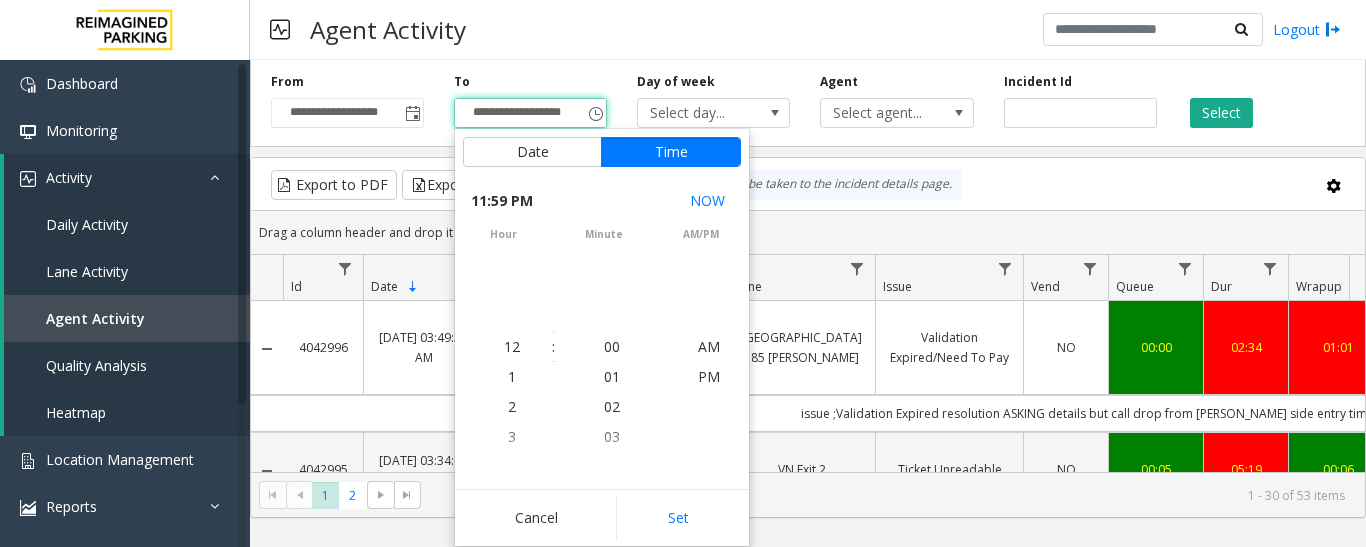 scroll, scrollTop: 690, scrollLeft: 0, axis: vertical 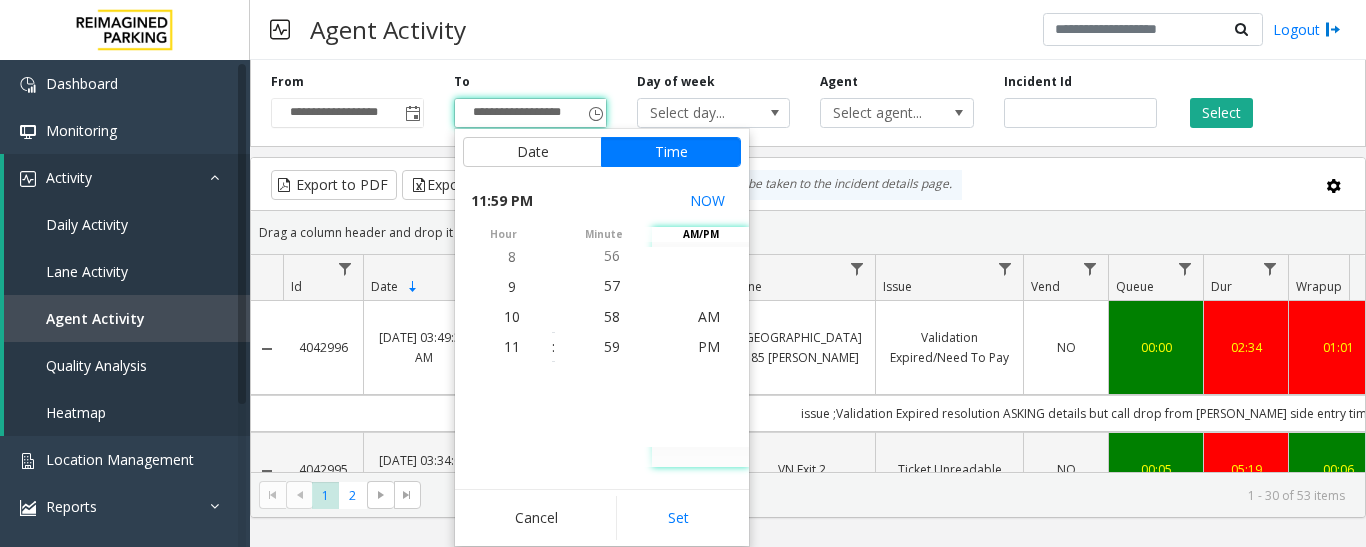 click on "Set" 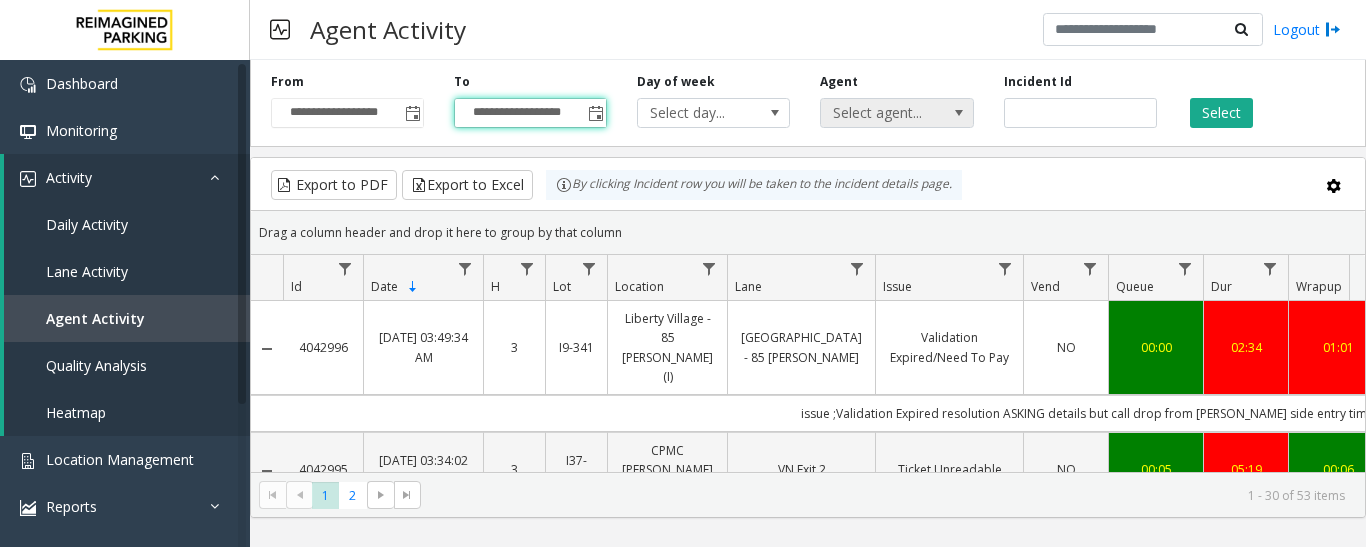 click on "Select agent..." at bounding box center (881, 113) 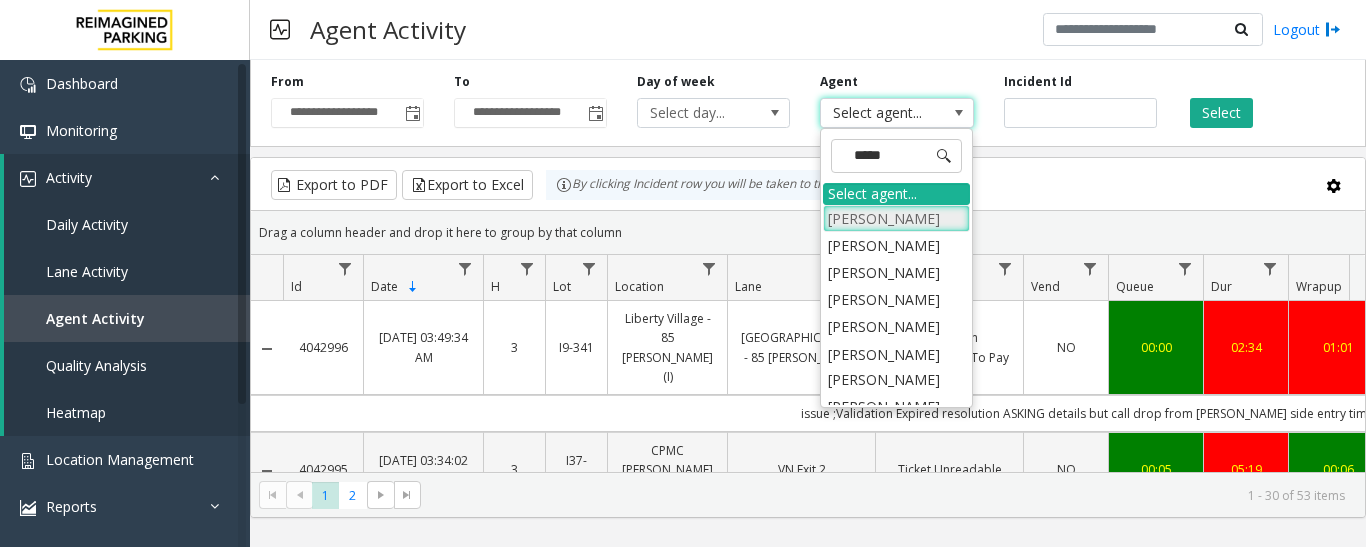 type on "******" 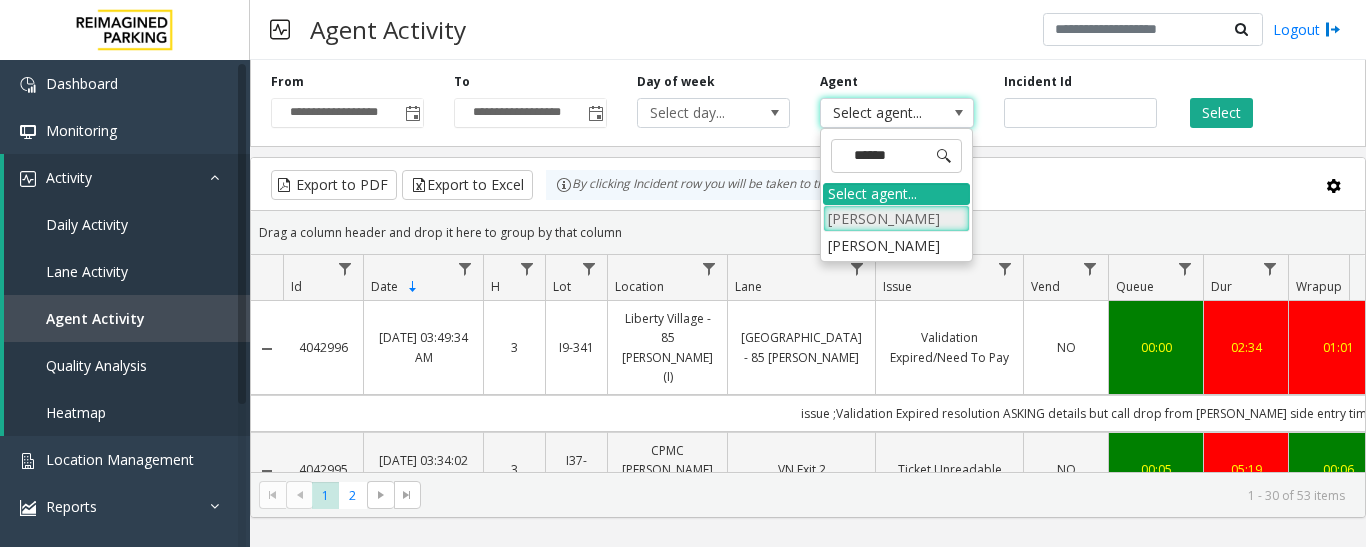 click on "[PERSON_NAME]" at bounding box center (896, 218) 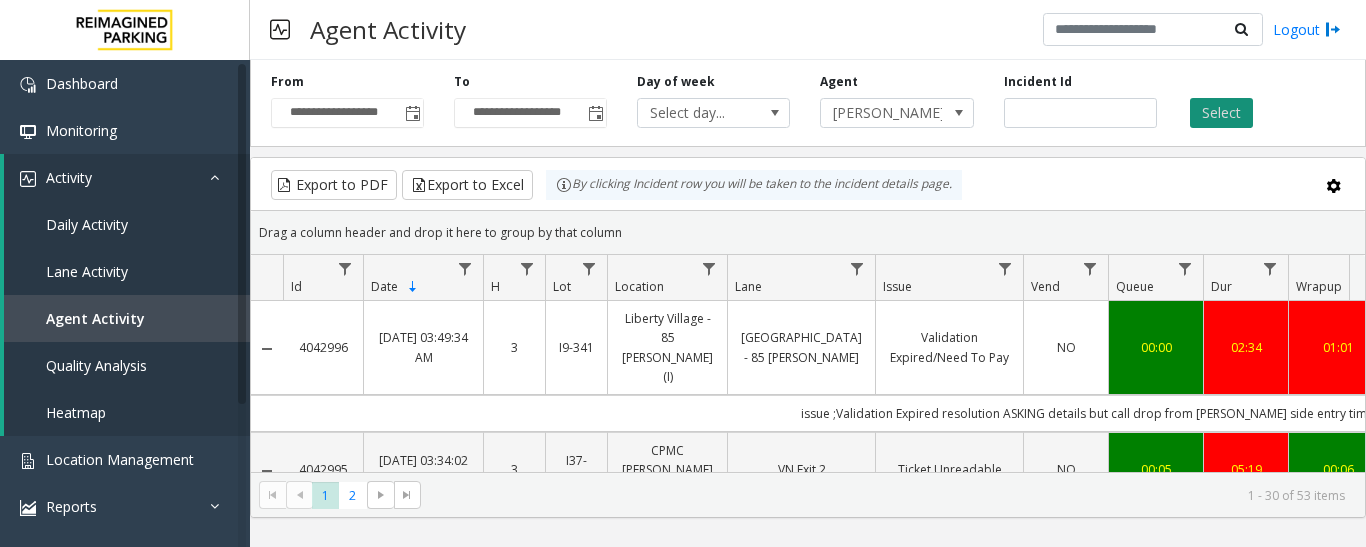 click on "Select" 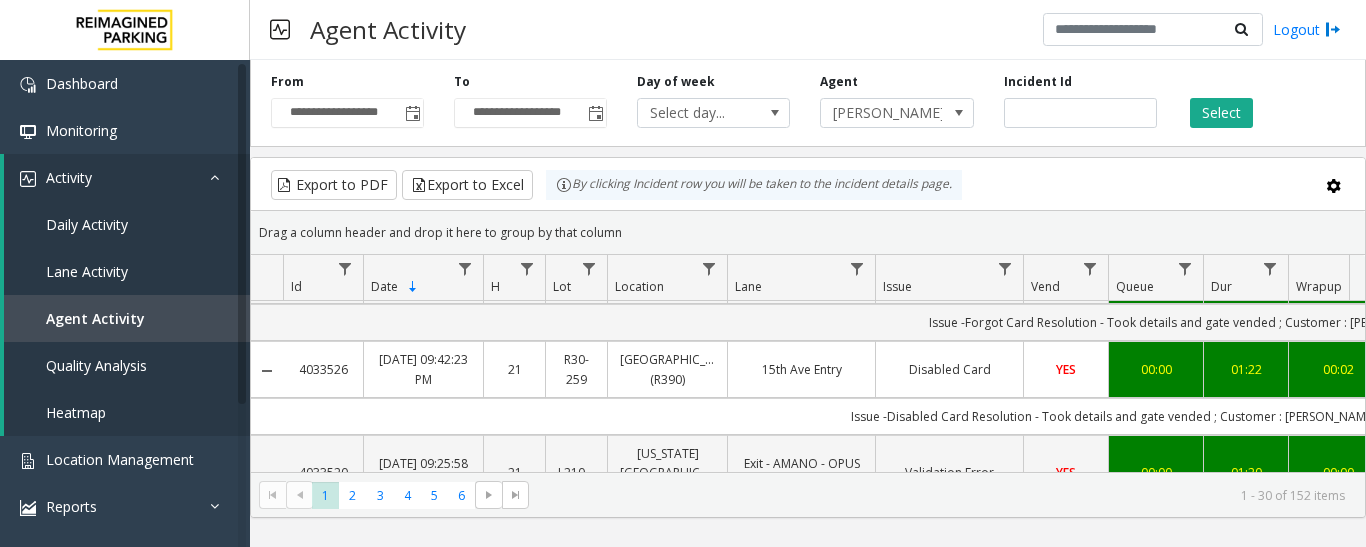 scroll, scrollTop: 2706, scrollLeft: 0, axis: vertical 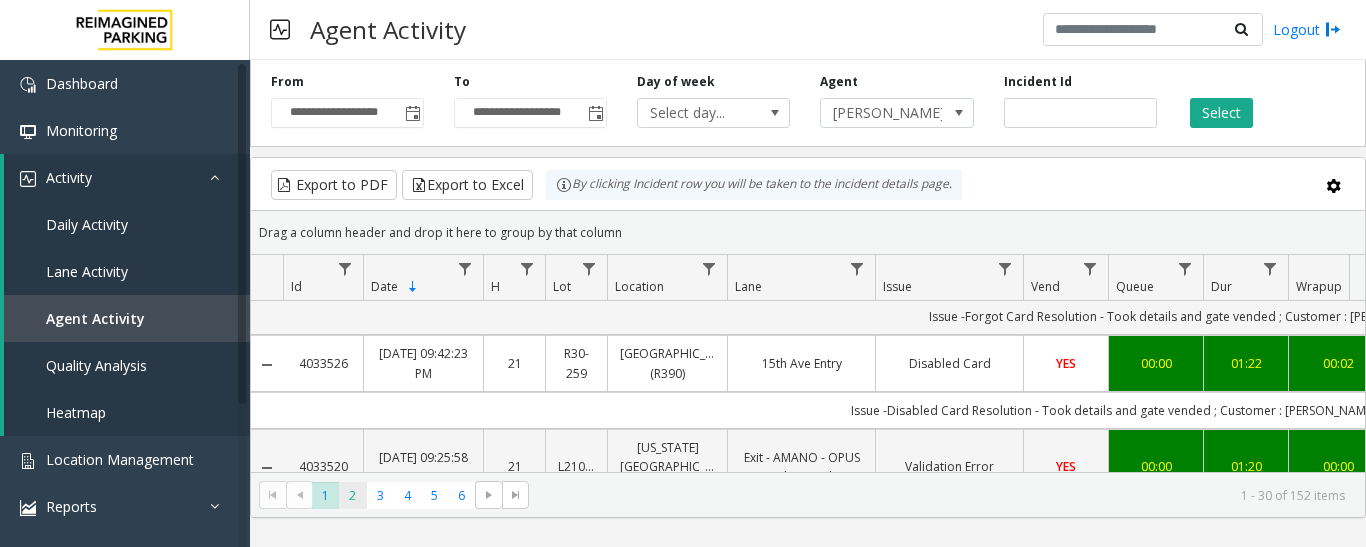 click on "2" 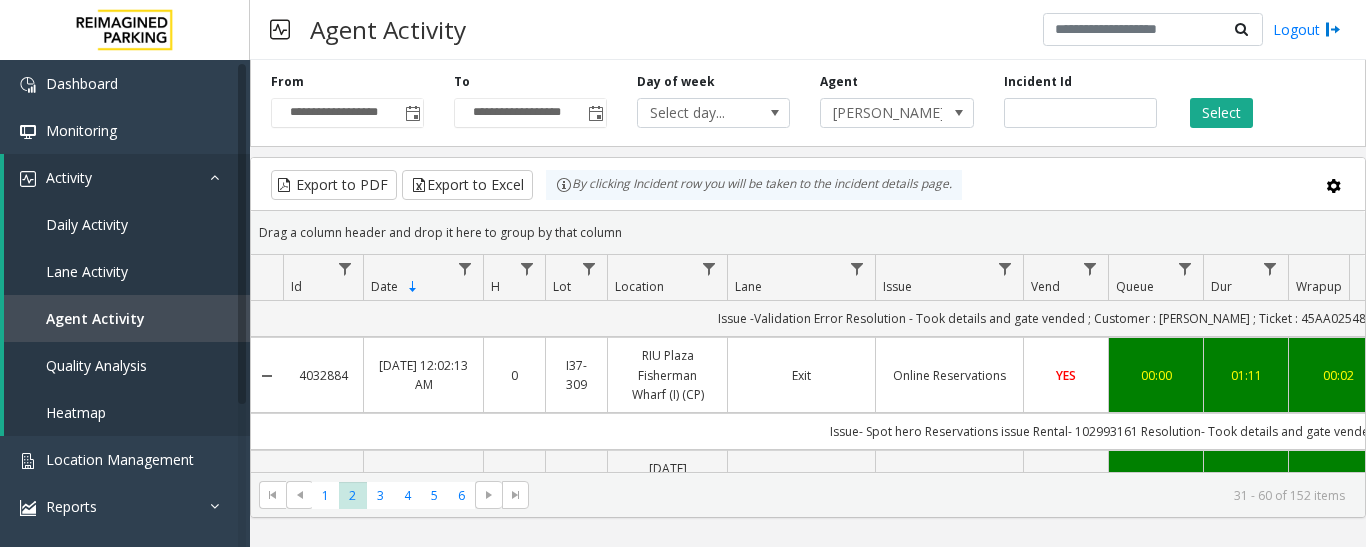 scroll, scrollTop: 2840, scrollLeft: 0, axis: vertical 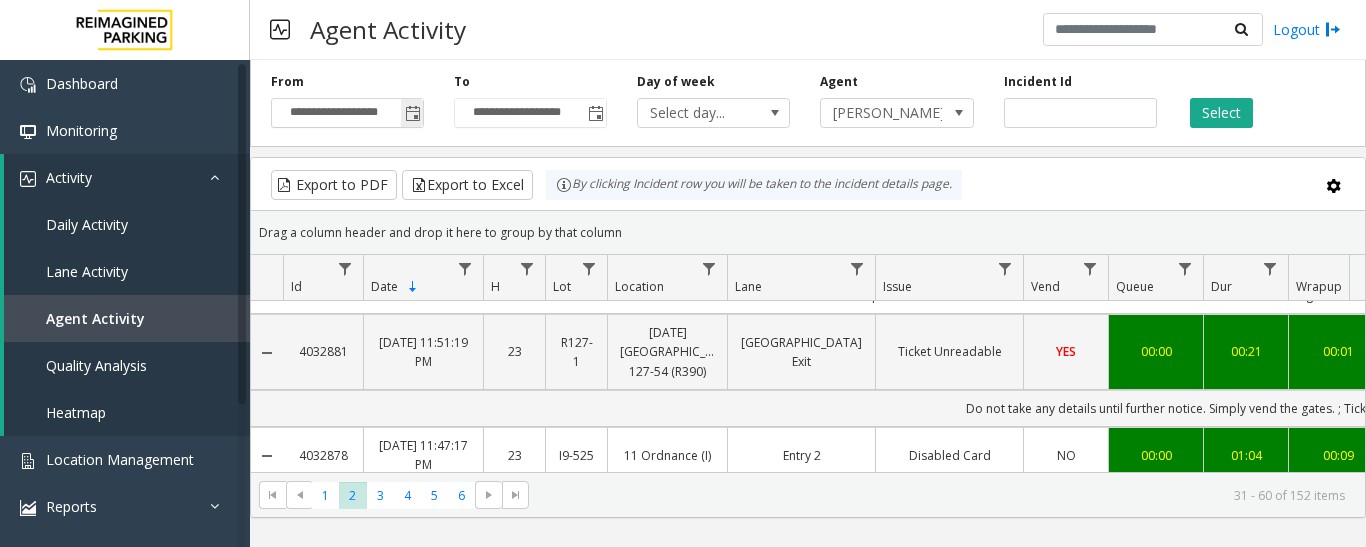 click 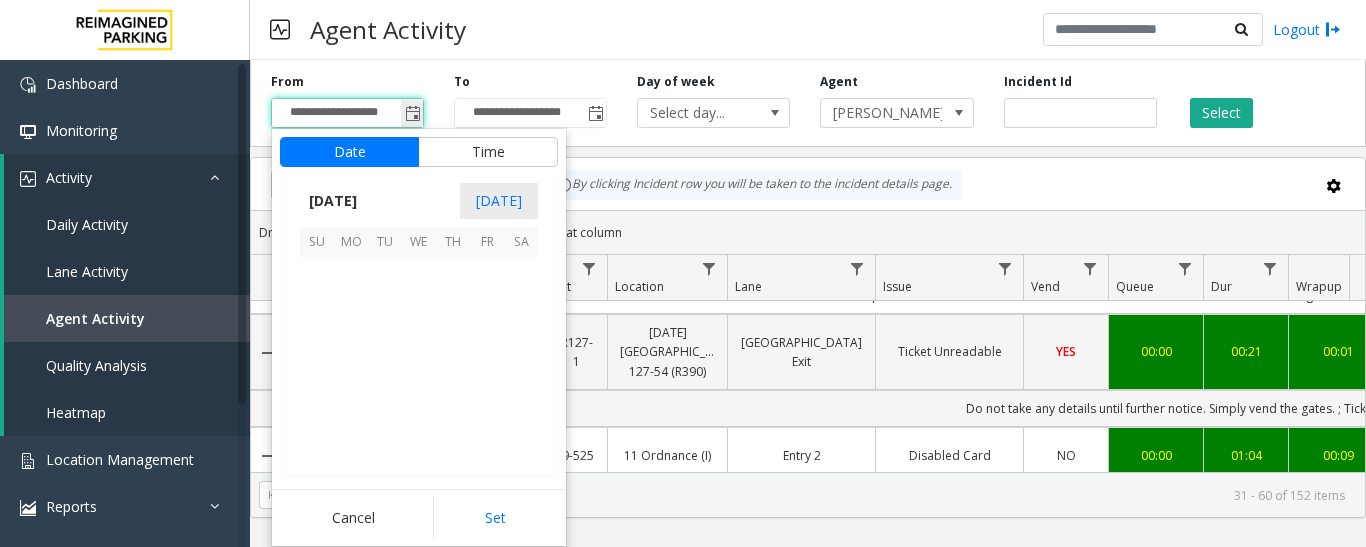 scroll, scrollTop: 358428, scrollLeft: 0, axis: vertical 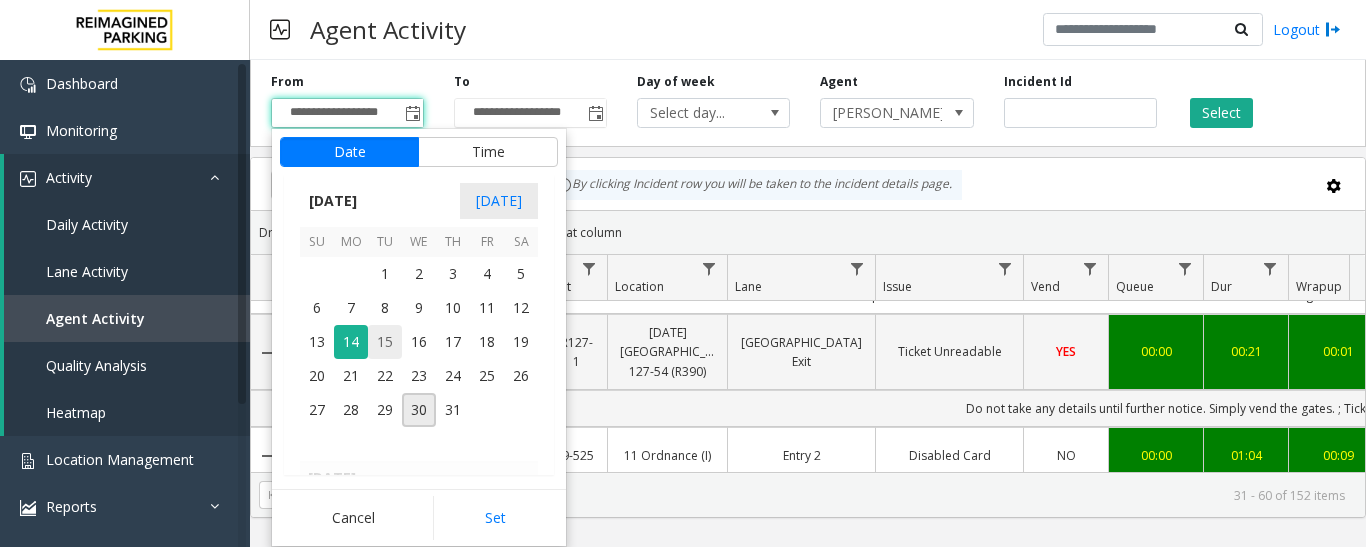 click on "15" at bounding box center [385, 342] 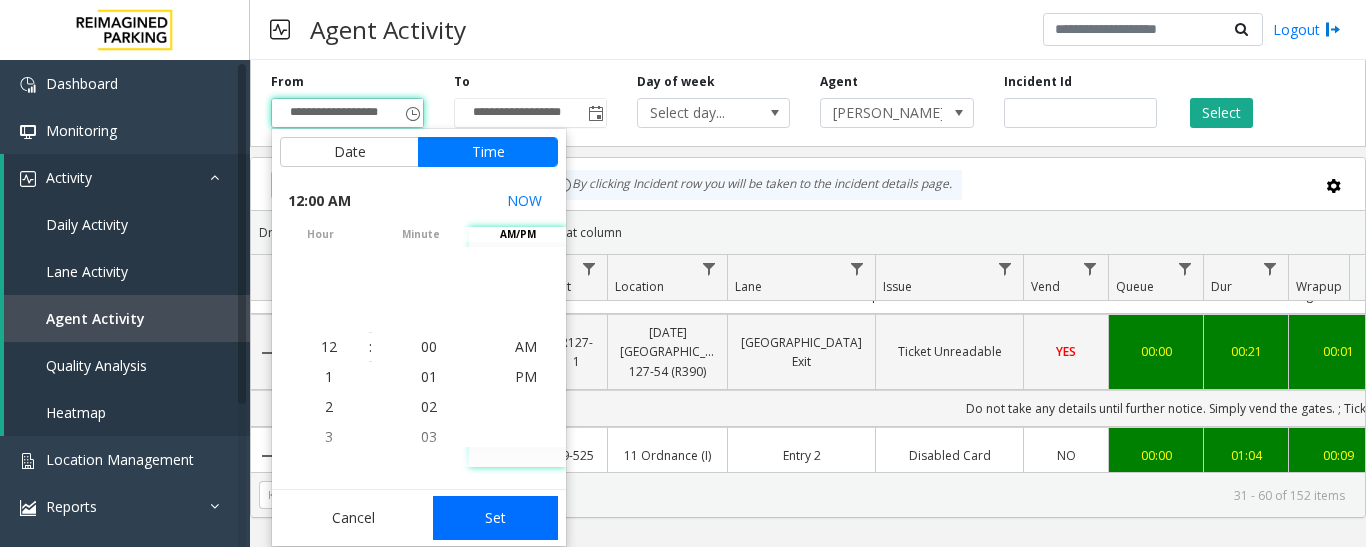 click on "Set" 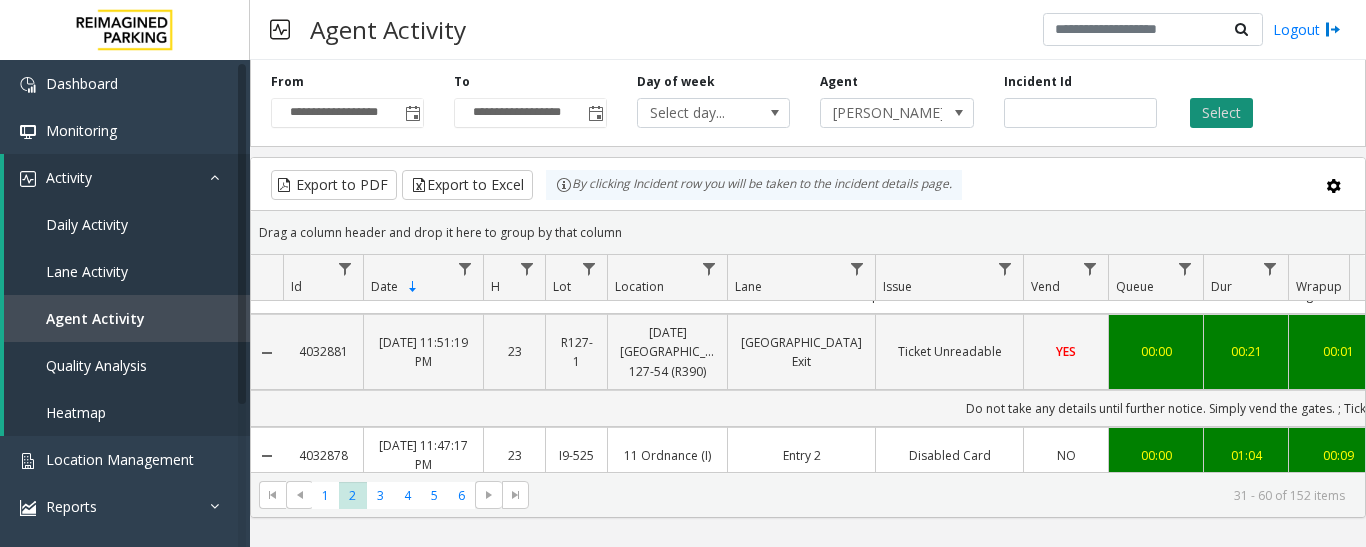 click on "Select" 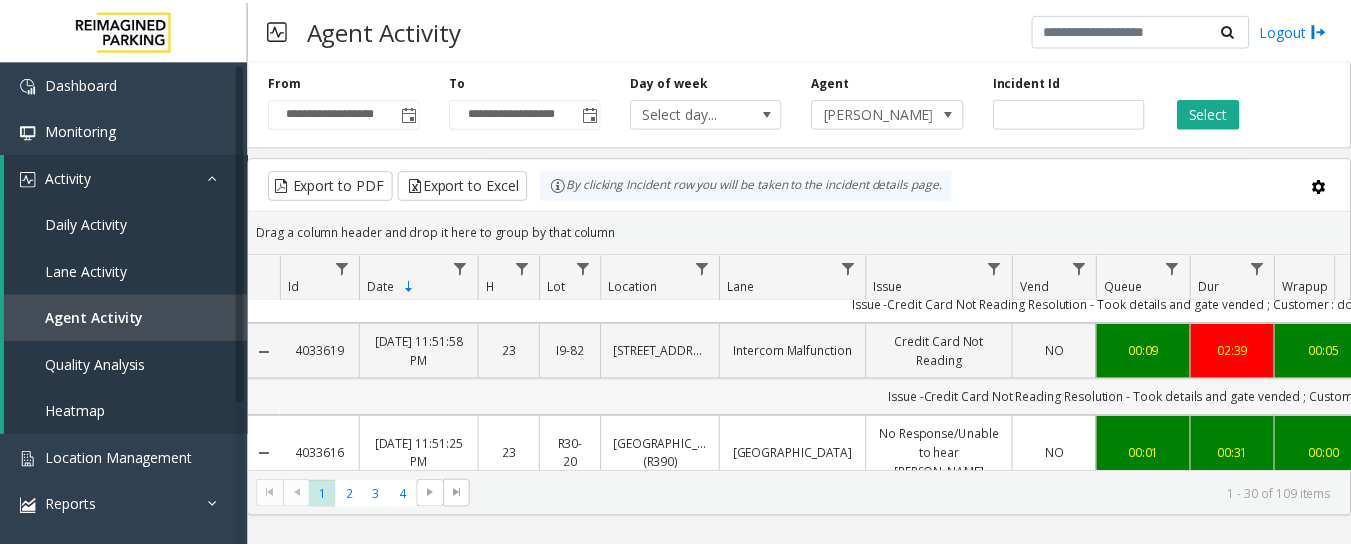 scroll, scrollTop: 200, scrollLeft: 0, axis: vertical 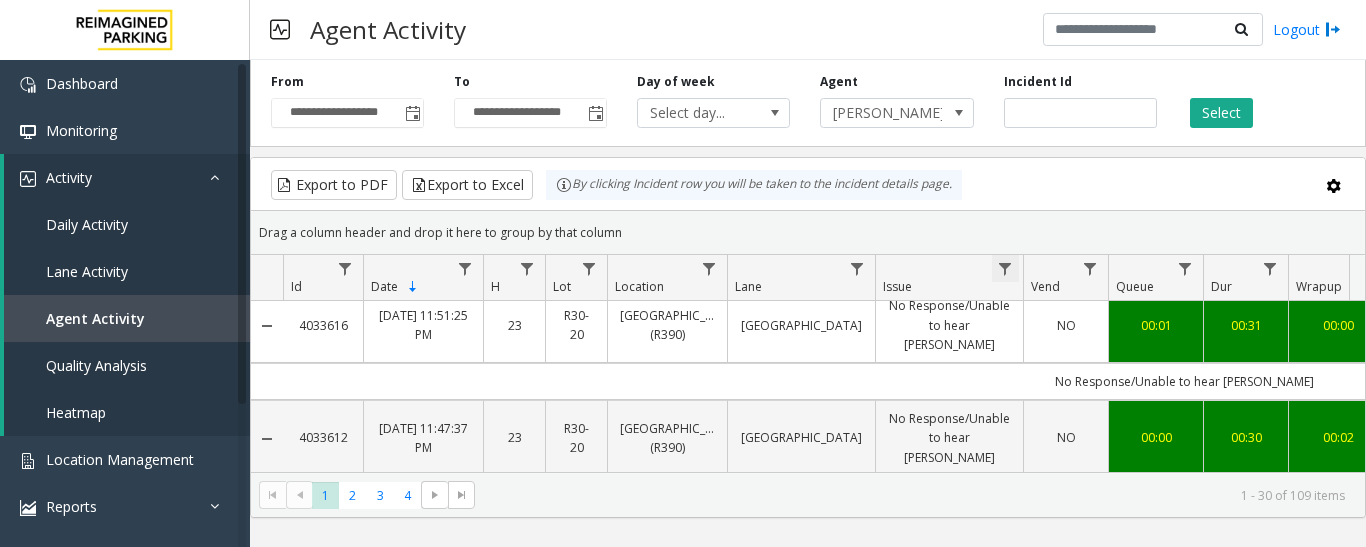 click 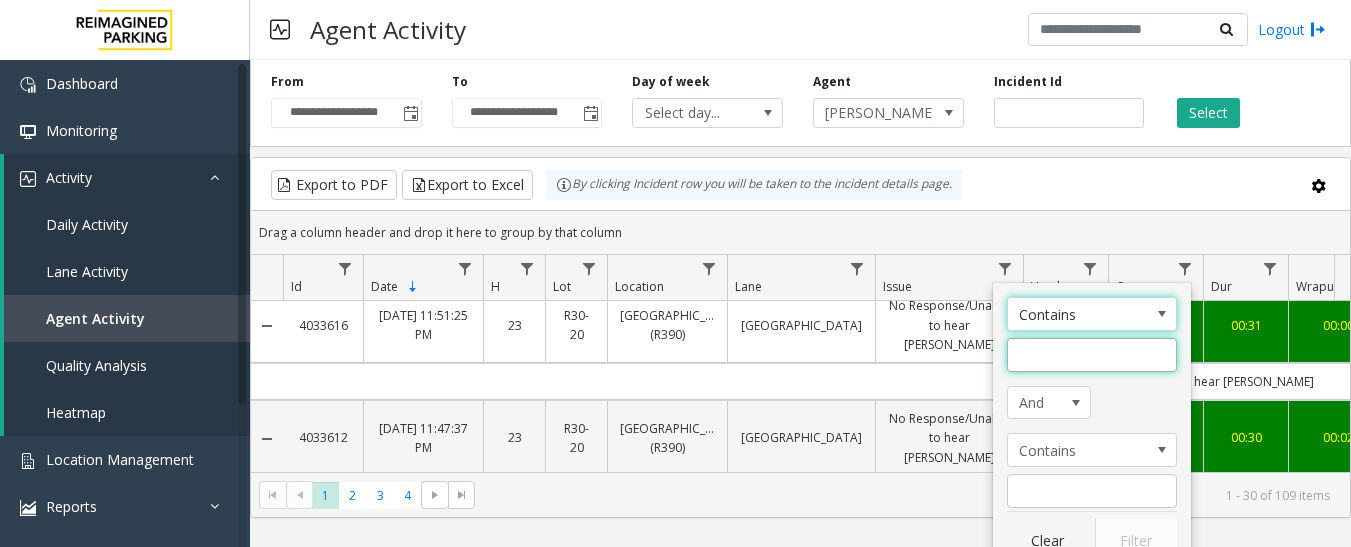 click 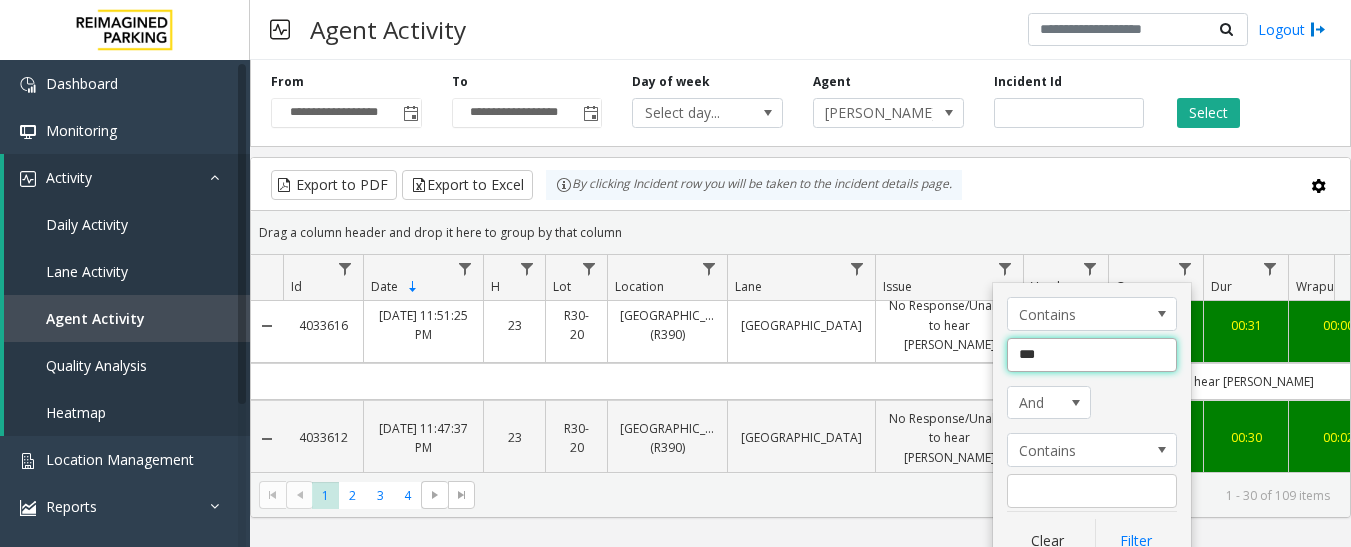 type on "****" 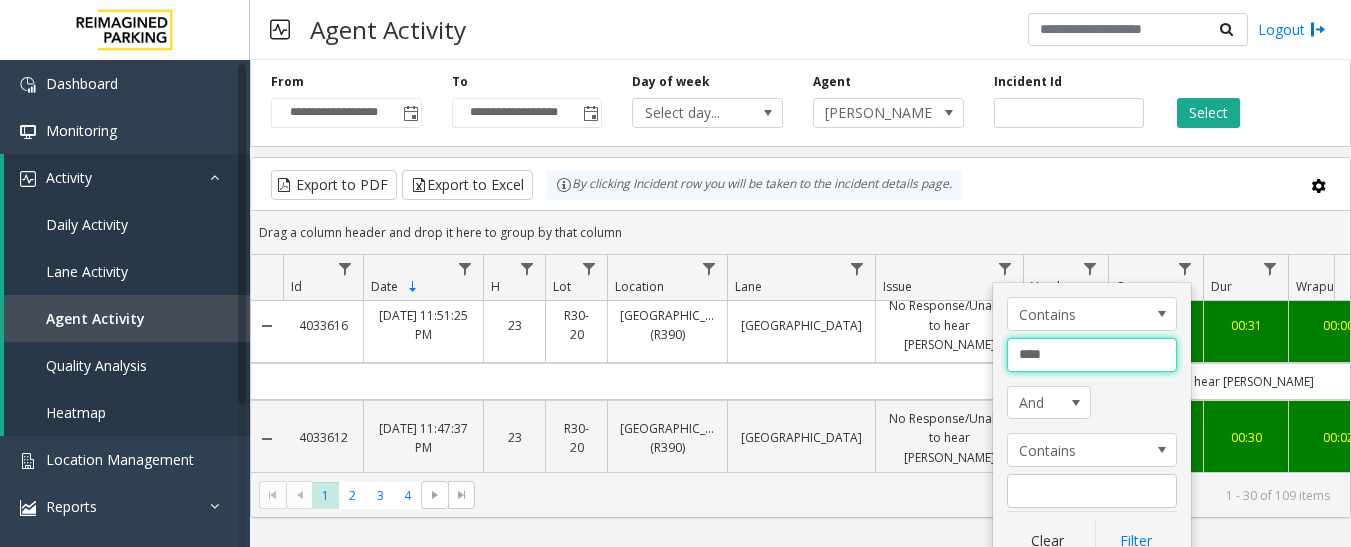 drag, startPoint x: 1074, startPoint y: 359, endPoint x: 973, endPoint y: 350, distance: 101.4002 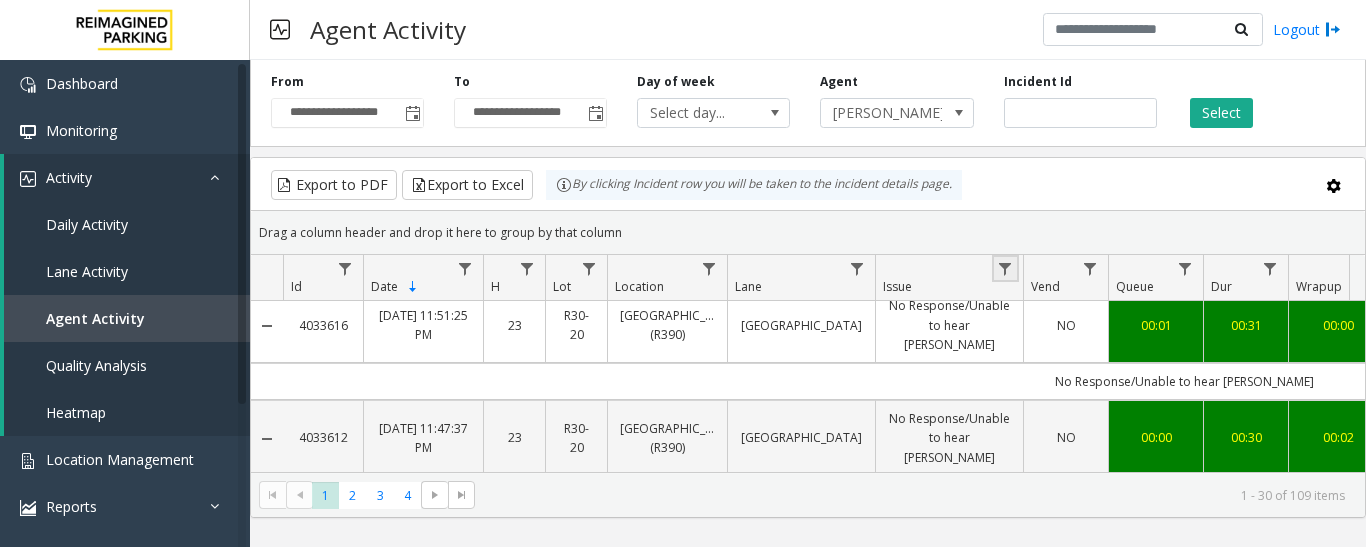 click 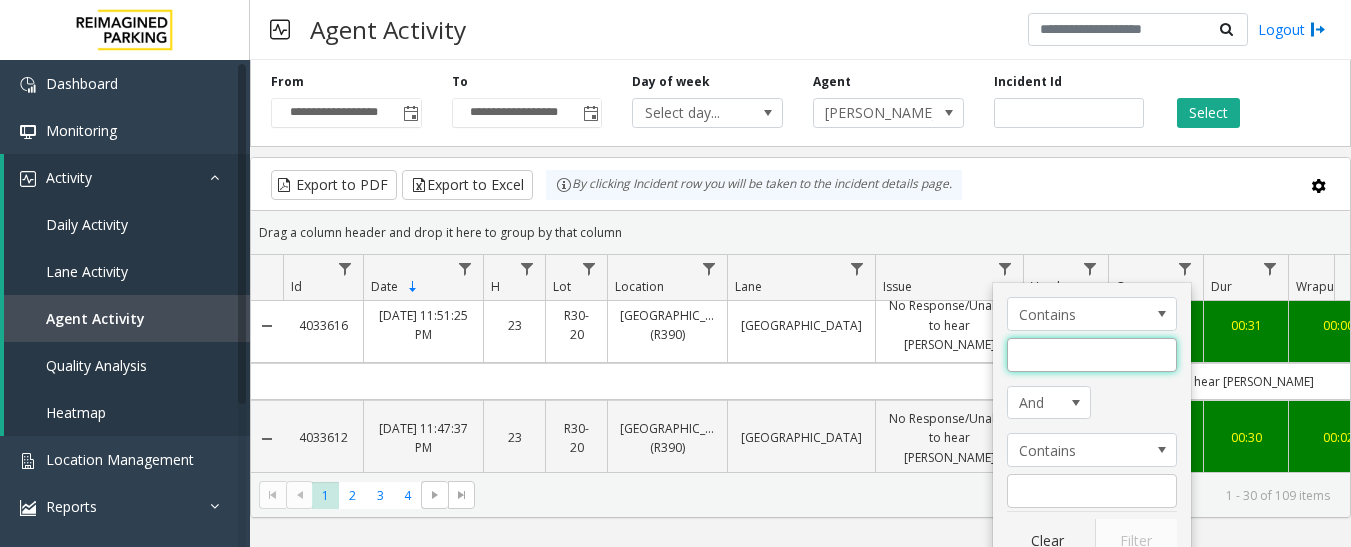 click 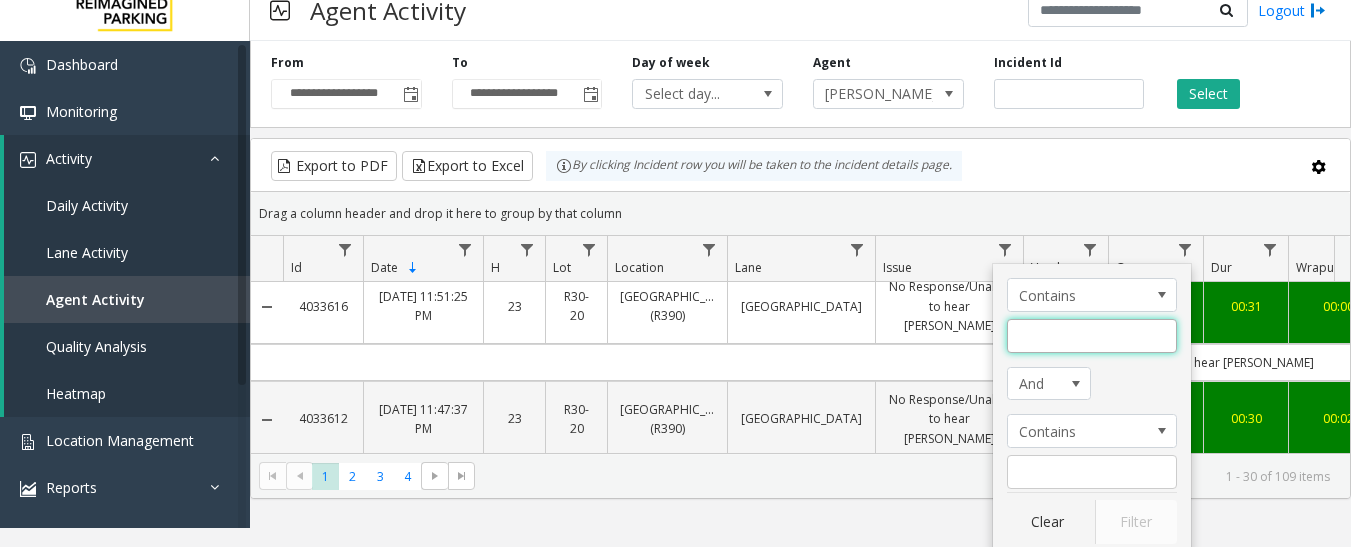 scroll, scrollTop: 24, scrollLeft: 0, axis: vertical 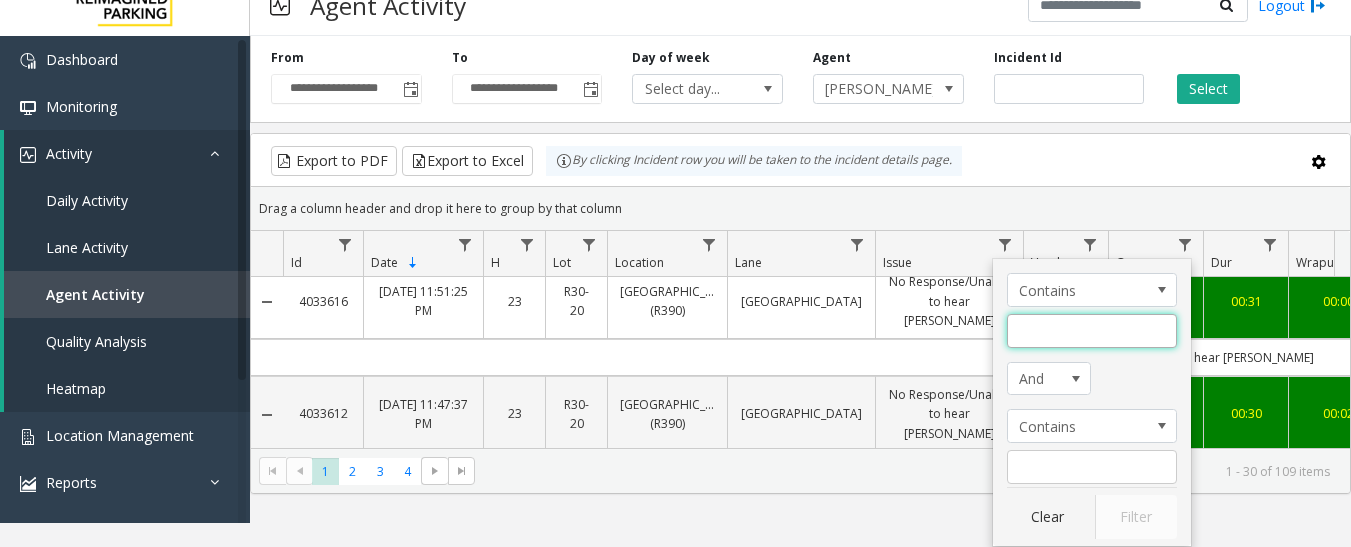 click 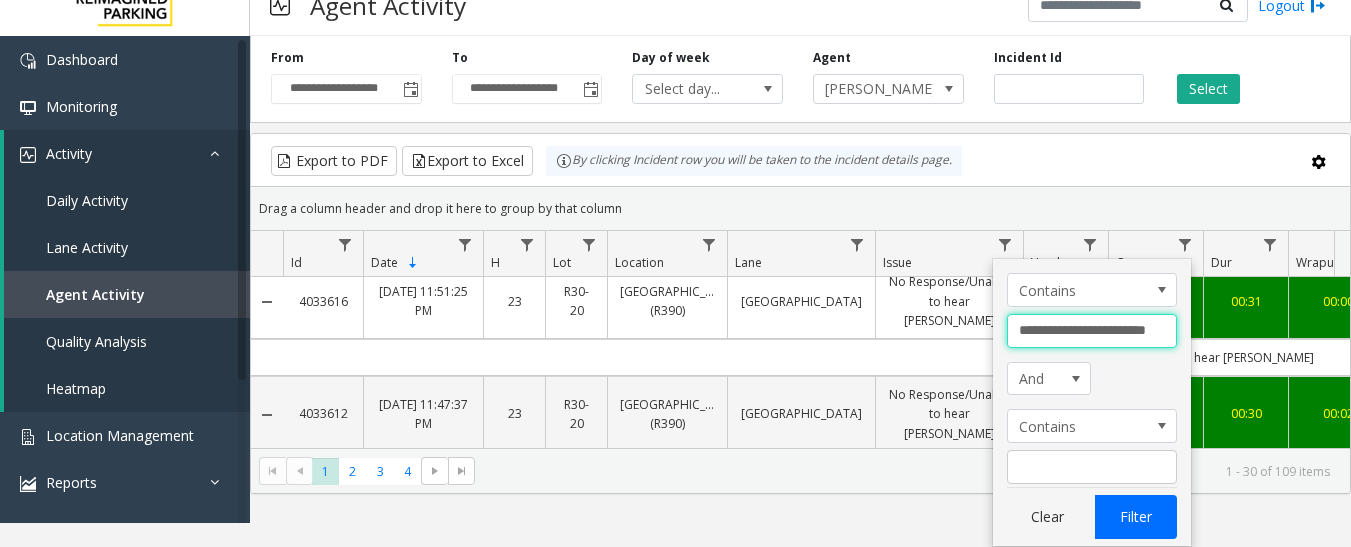 type on "**********" 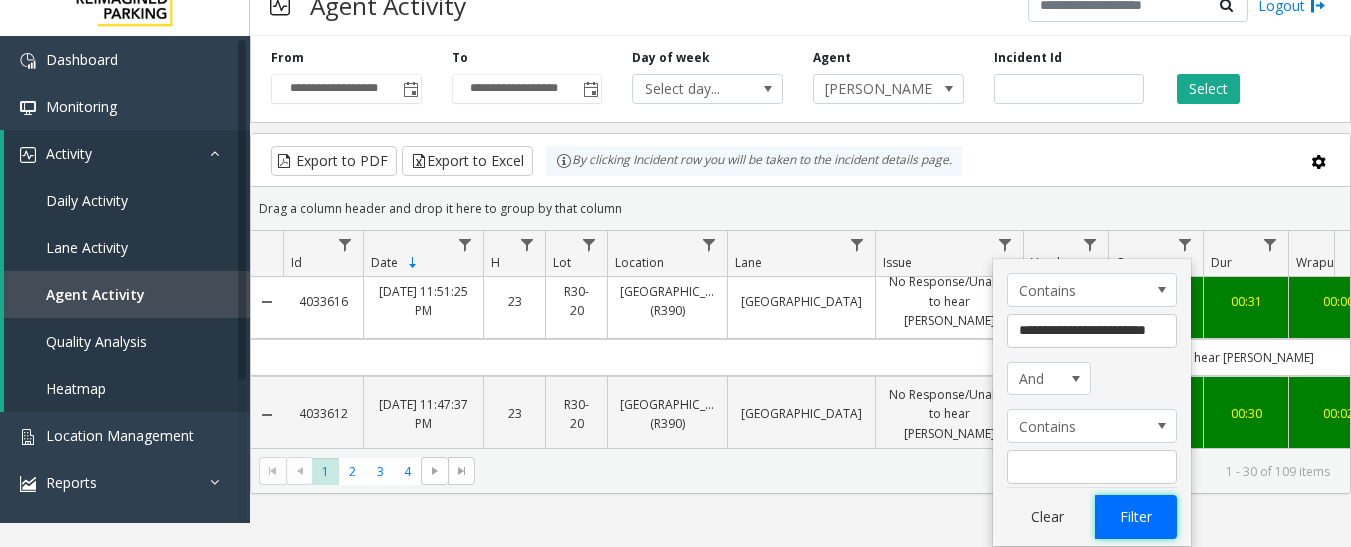 click on "Filter" 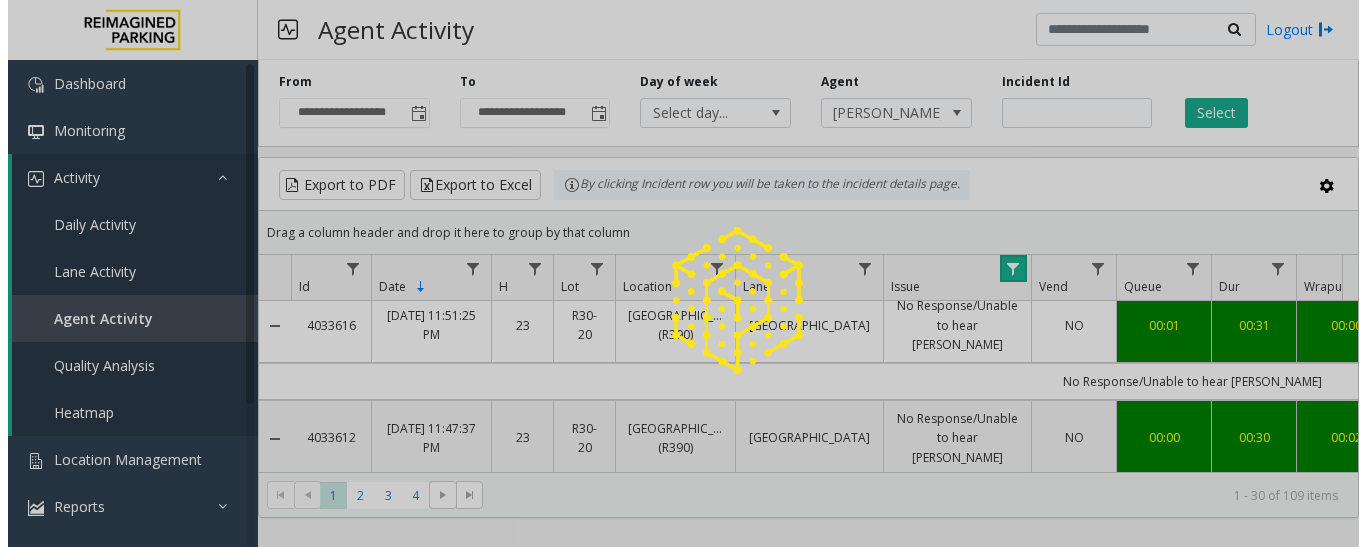 scroll, scrollTop: 0, scrollLeft: 0, axis: both 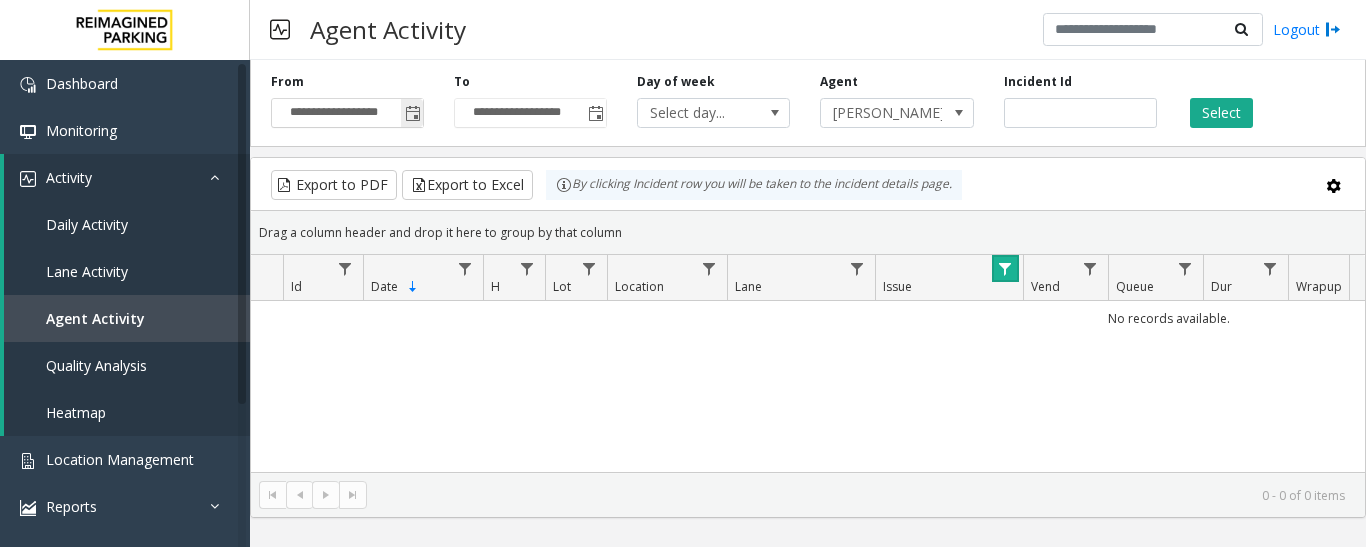 click 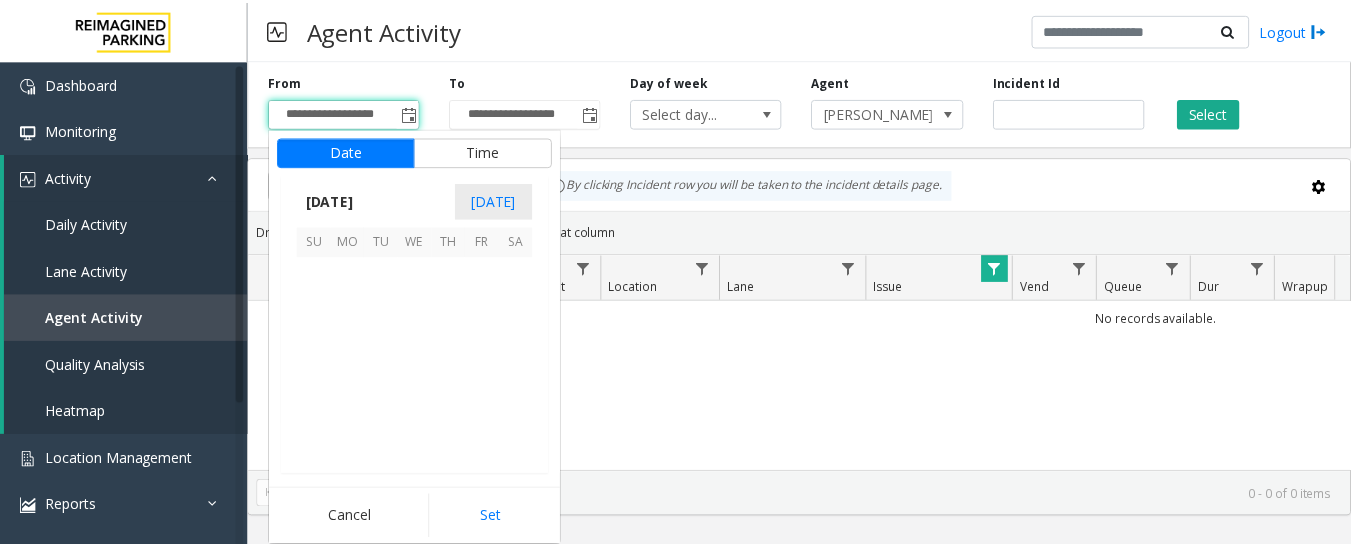 scroll, scrollTop: 358428, scrollLeft: 0, axis: vertical 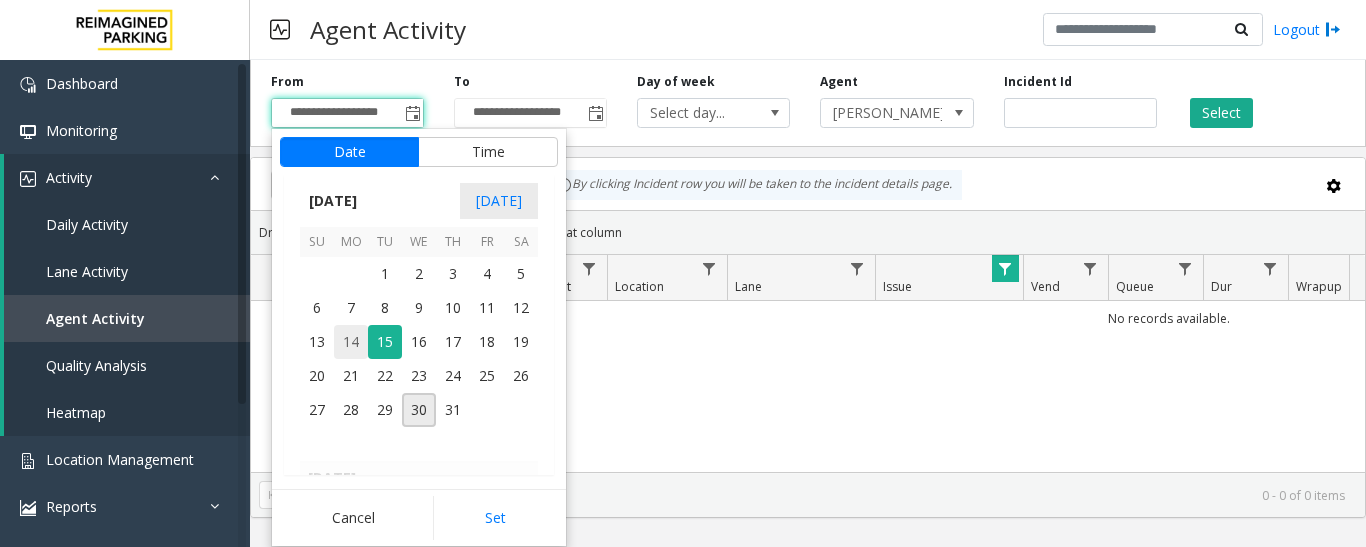 click on "14" at bounding box center (351, 342) 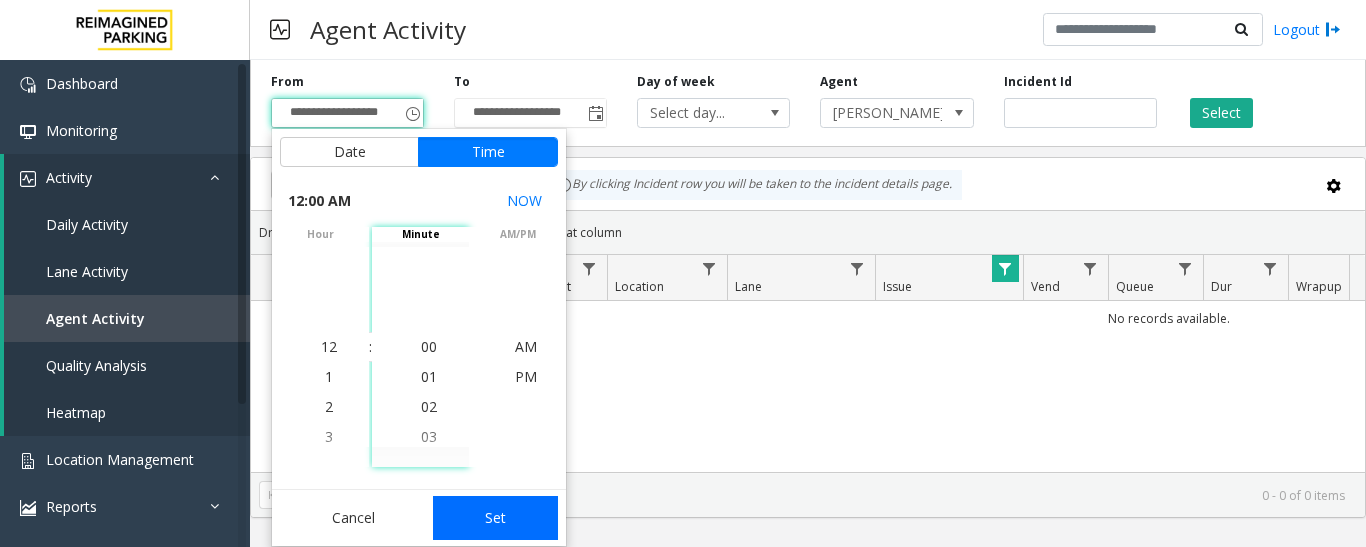 click on "Set" 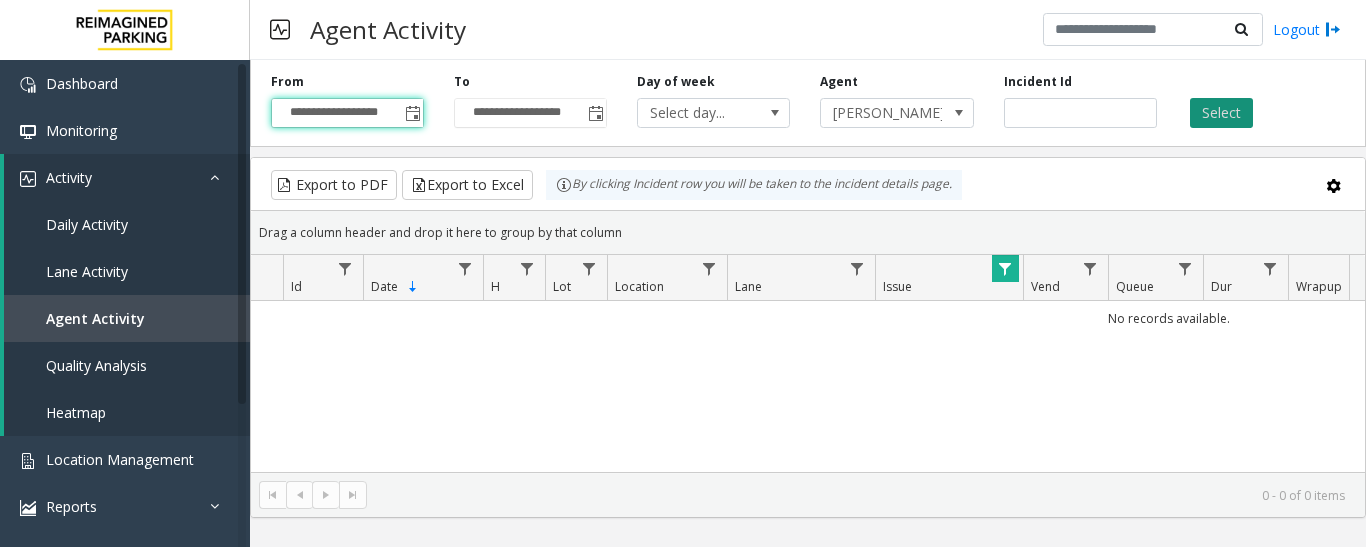 click on "Select" 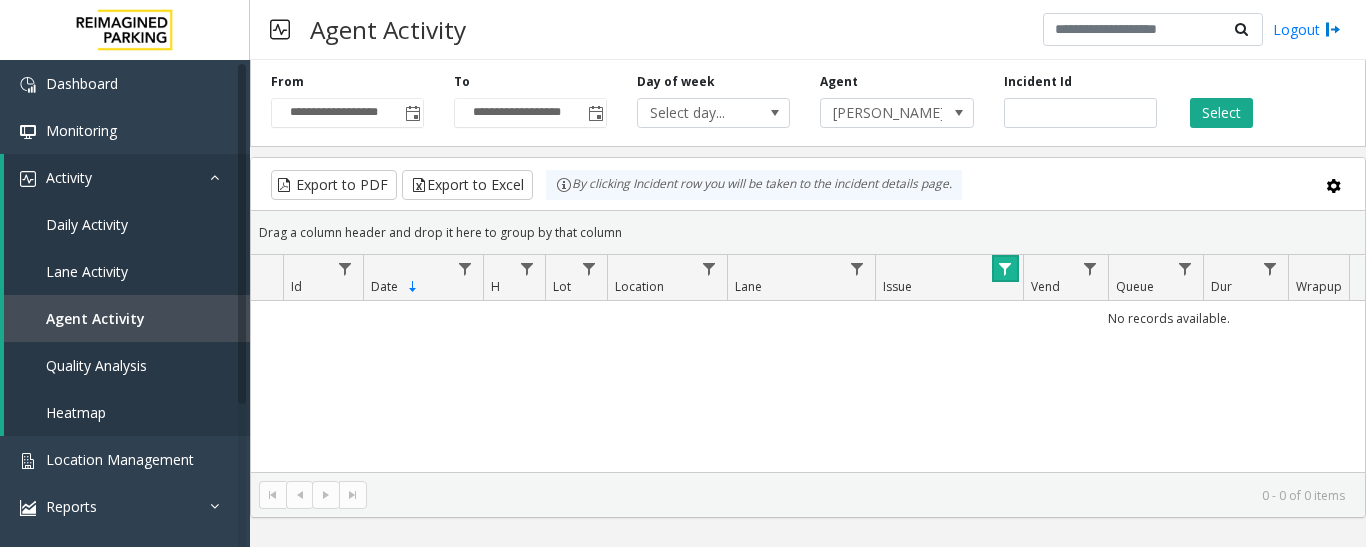 click 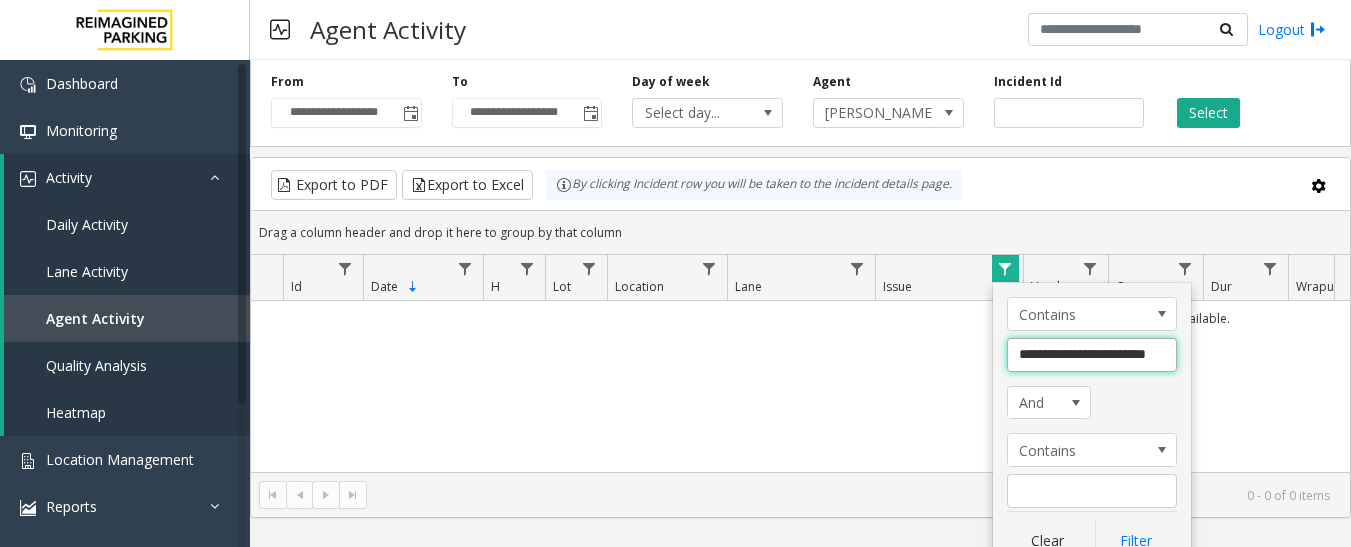 drag, startPoint x: 1006, startPoint y: 352, endPoint x: 1175, endPoint y: 363, distance: 169.3576 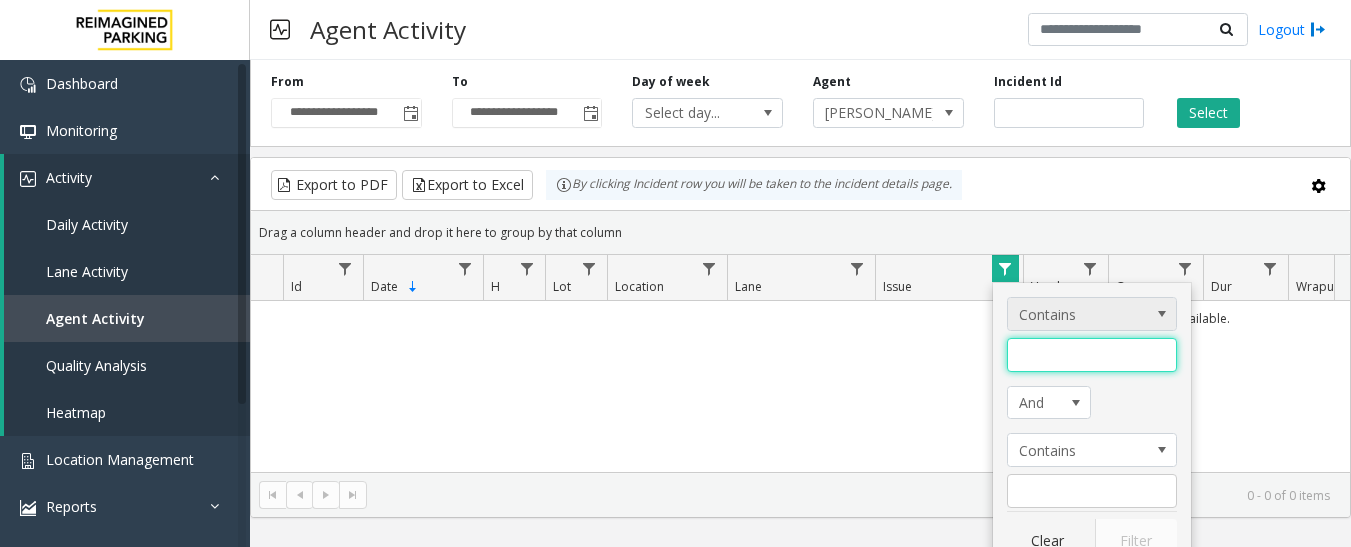 type 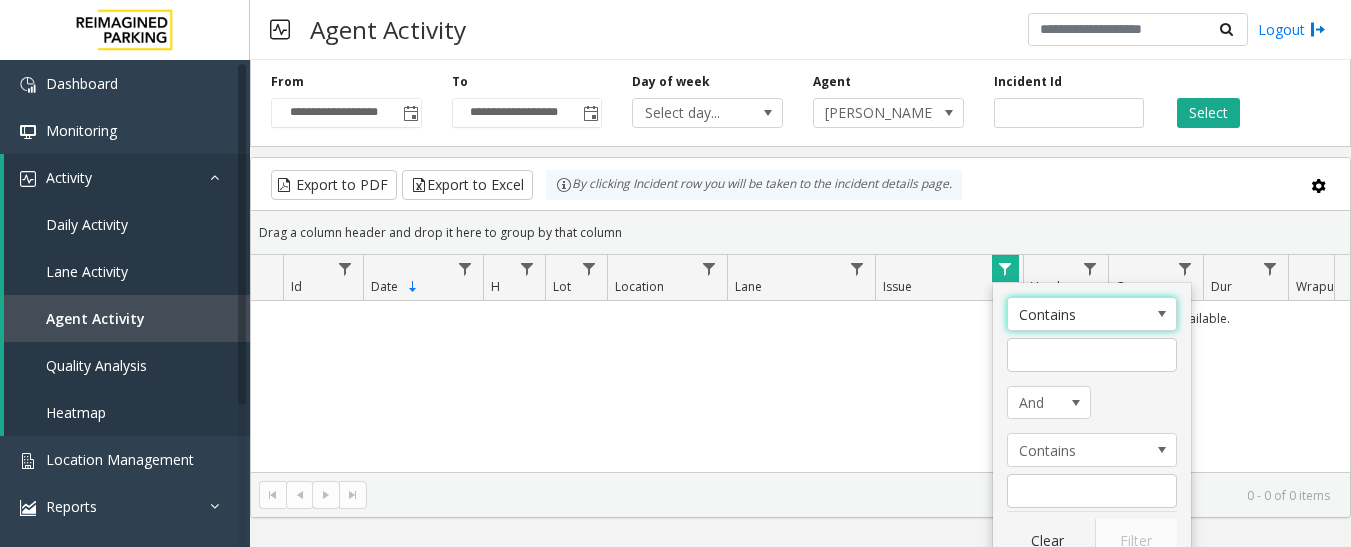 click at bounding box center [1162, 314] 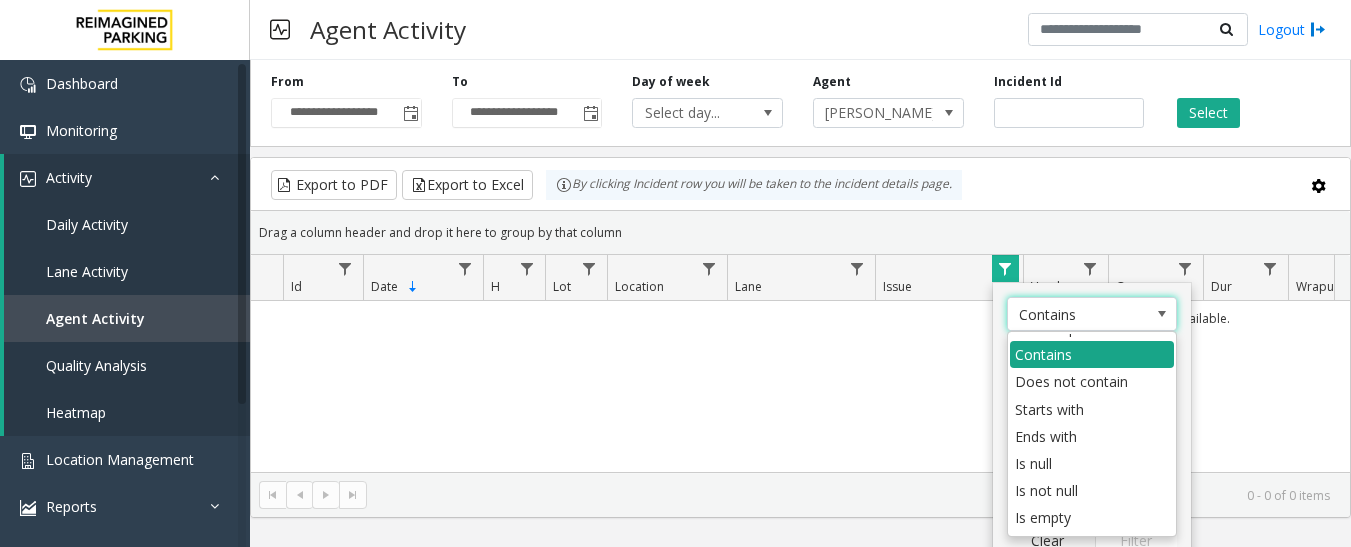 scroll, scrollTop: 72, scrollLeft: 0, axis: vertical 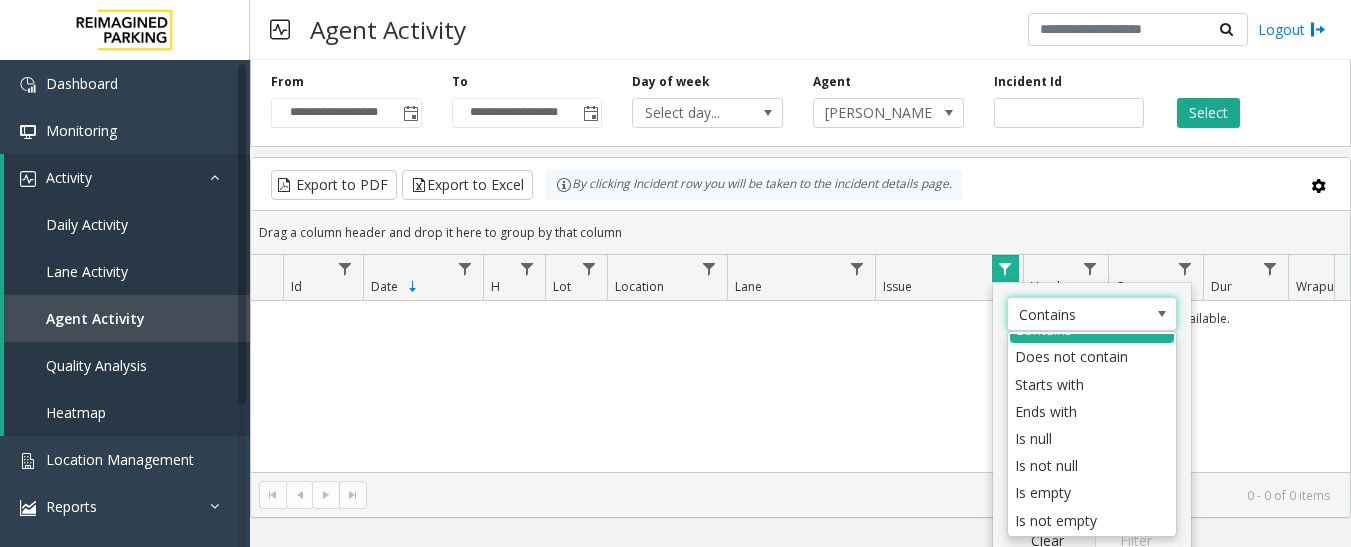 click on "No records available." 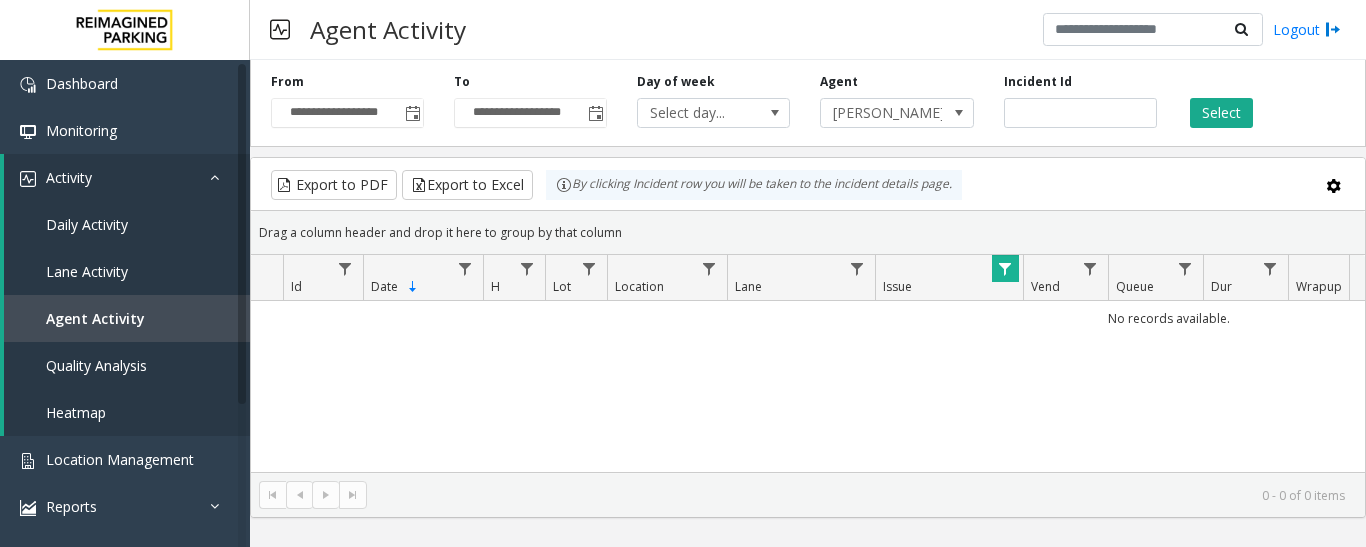 click 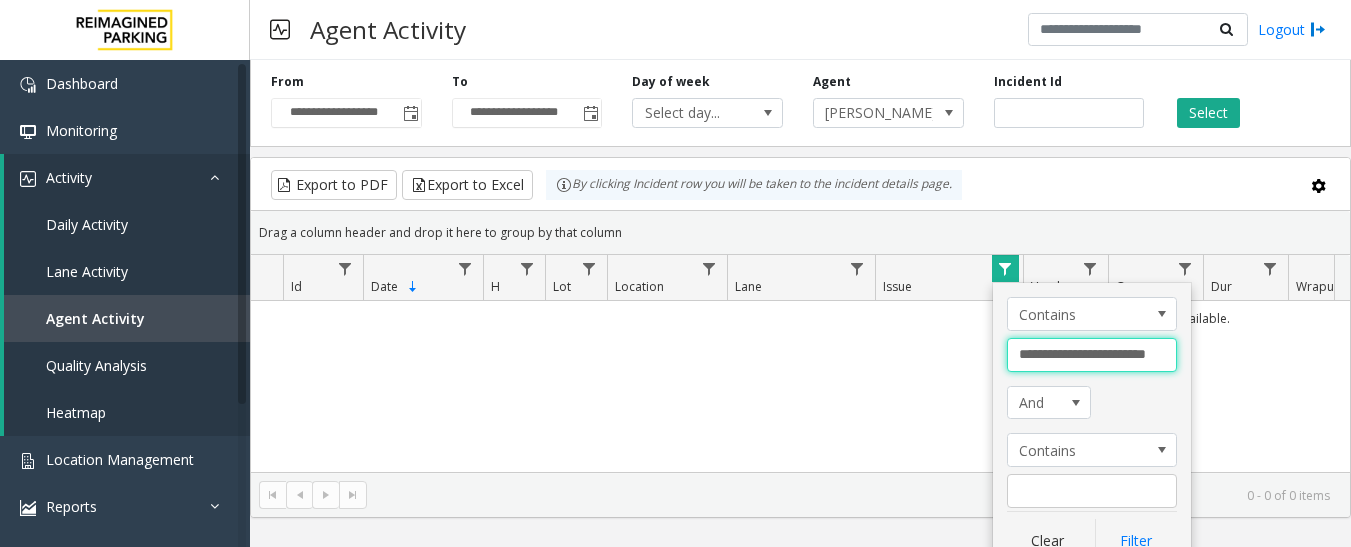 drag, startPoint x: 1023, startPoint y: 354, endPoint x: 1196, endPoint y: 349, distance: 173.07224 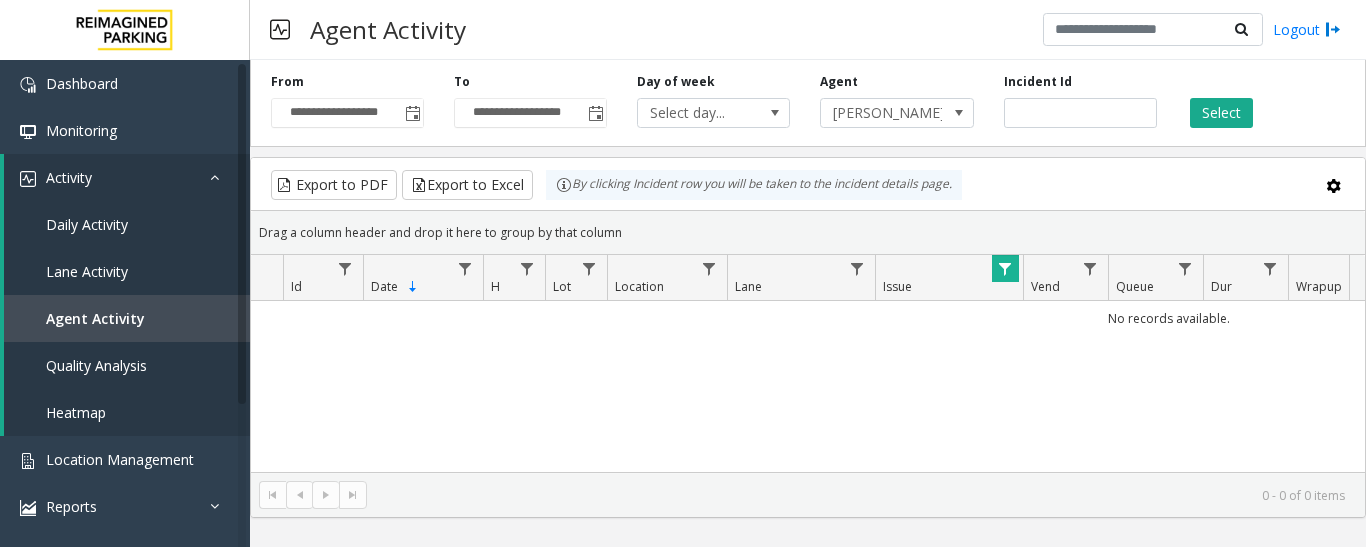 click 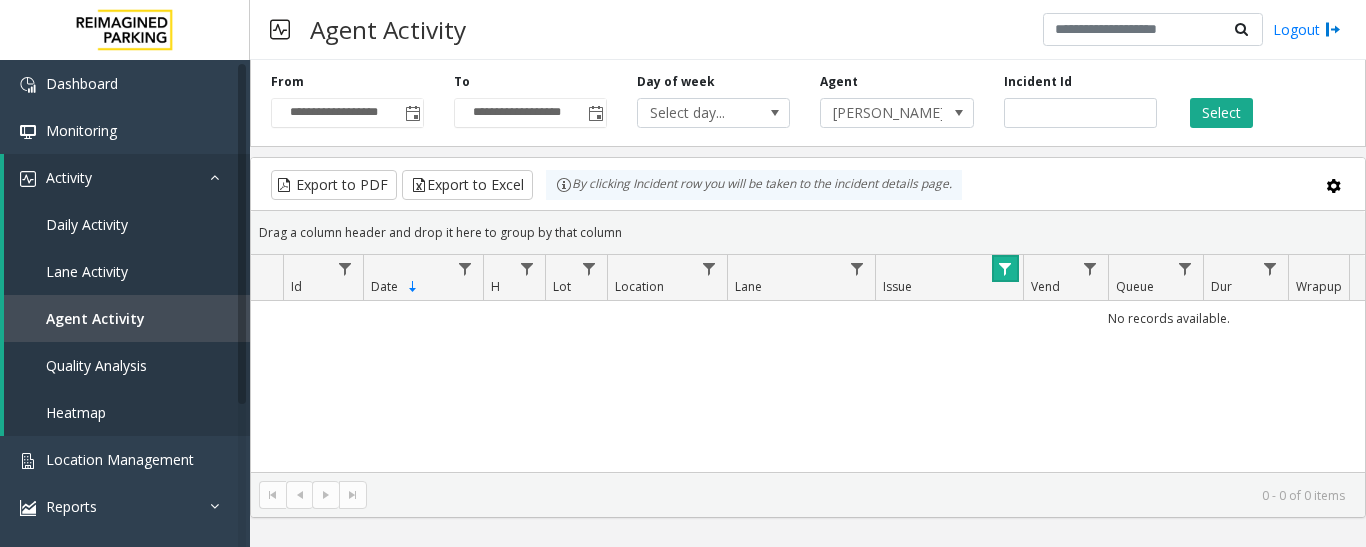 click 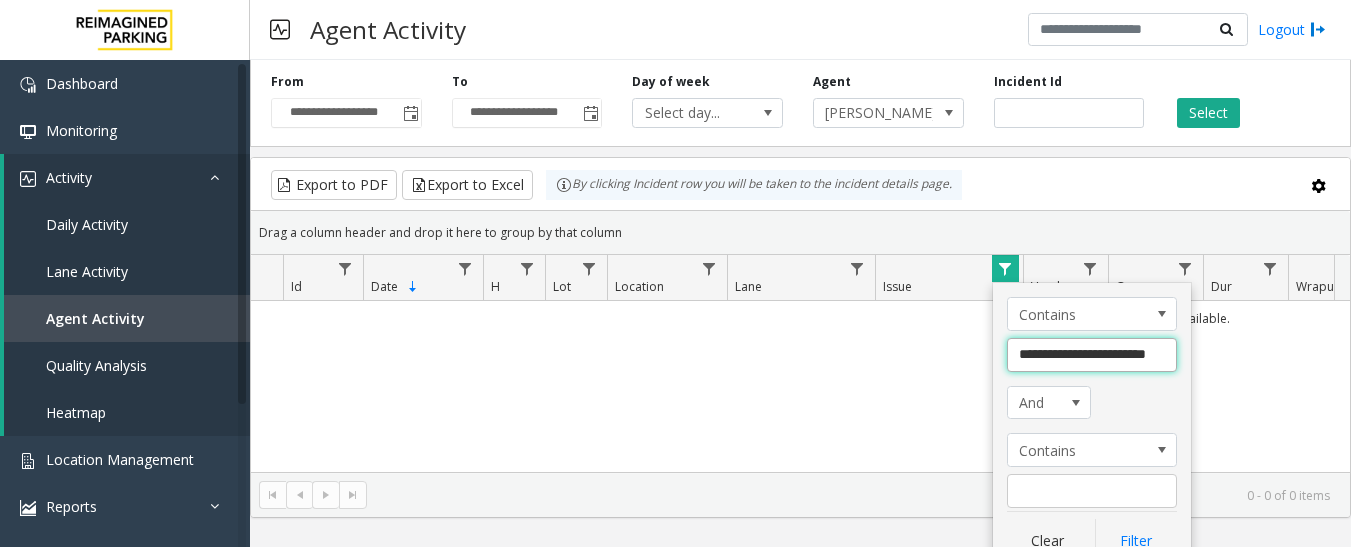 drag, startPoint x: 1022, startPoint y: 354, endPoint x: 1174, endPoint y: 368, distance: 152.64337 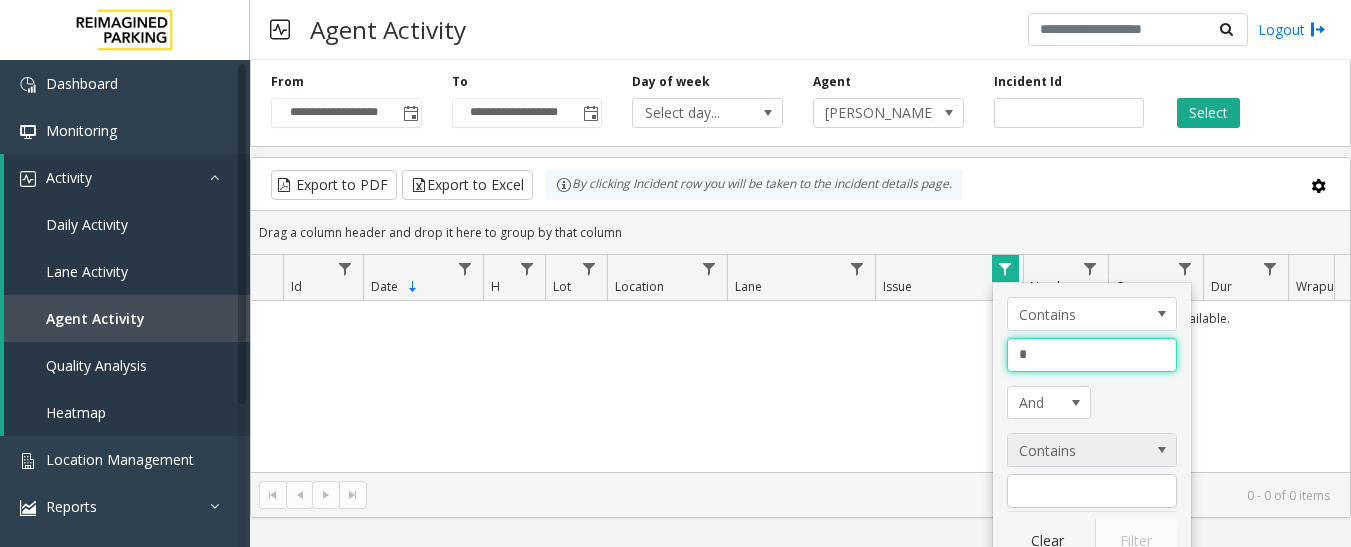 scroll, scrollTop: 24, scrollLeft: 0, axis: vertical 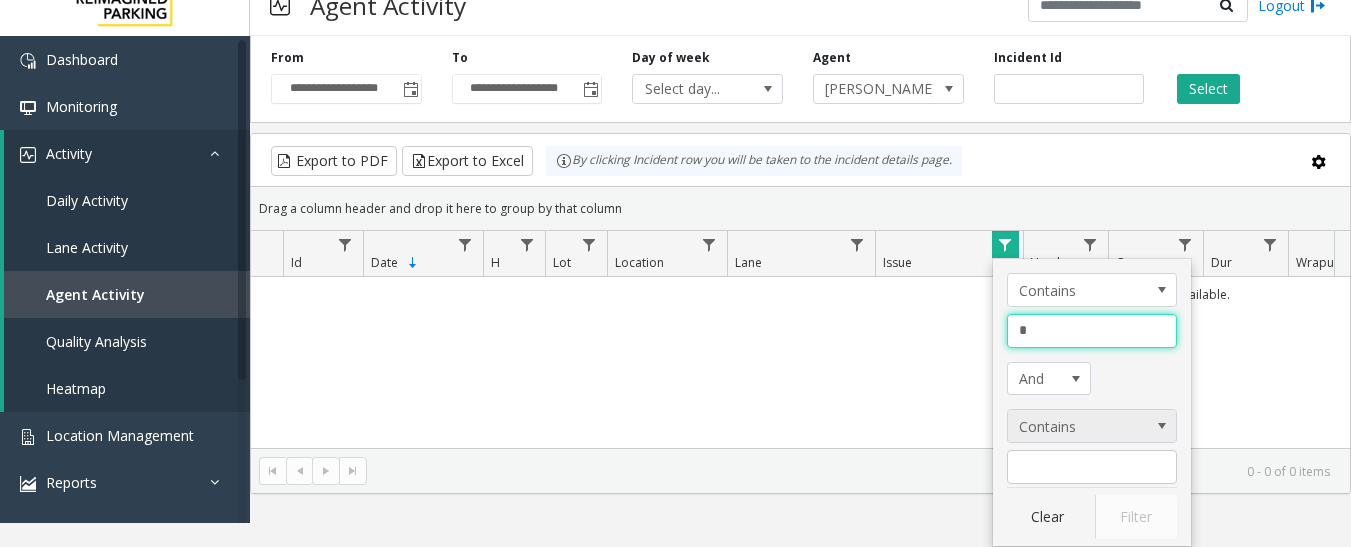 type 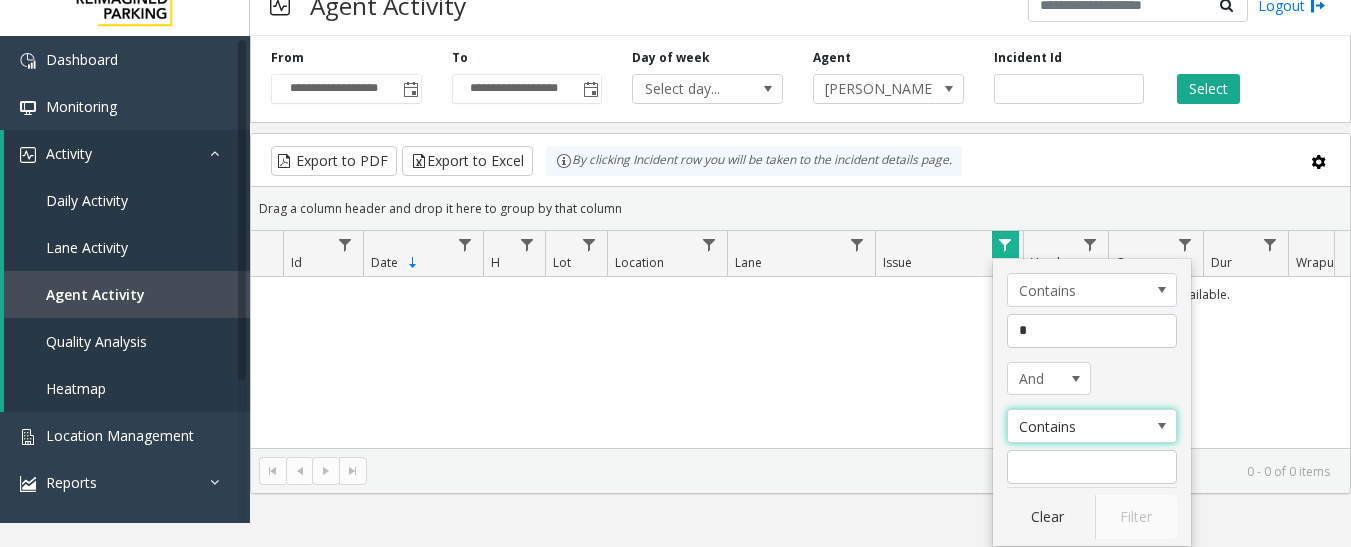 click at bounding box center [1162, 426] 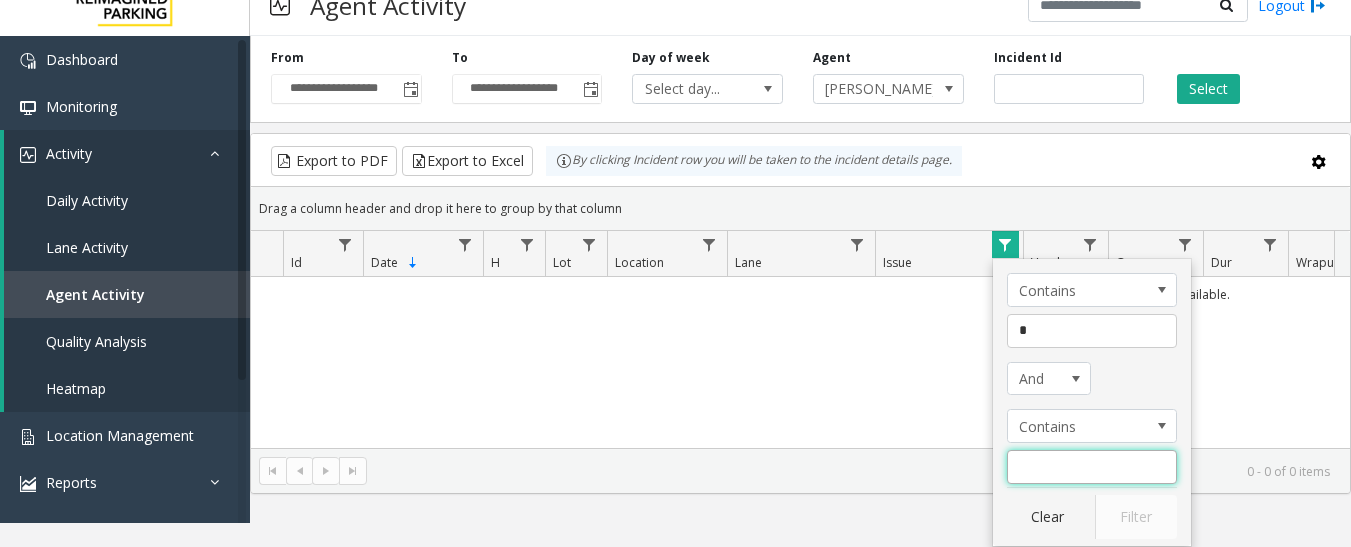 click 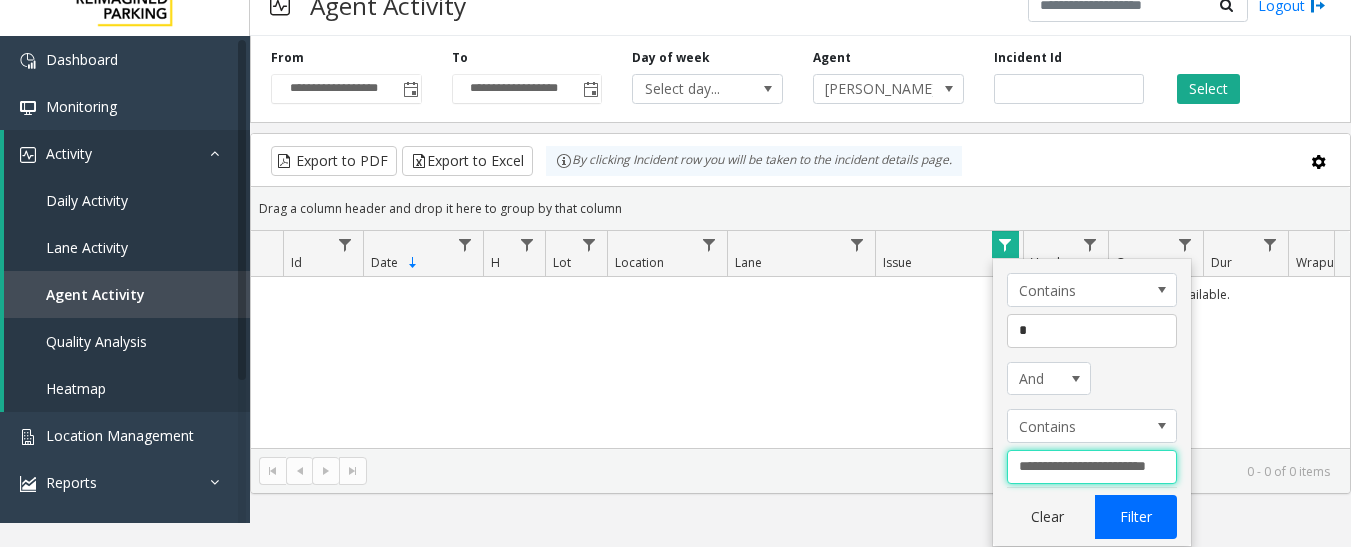 type on "**********" 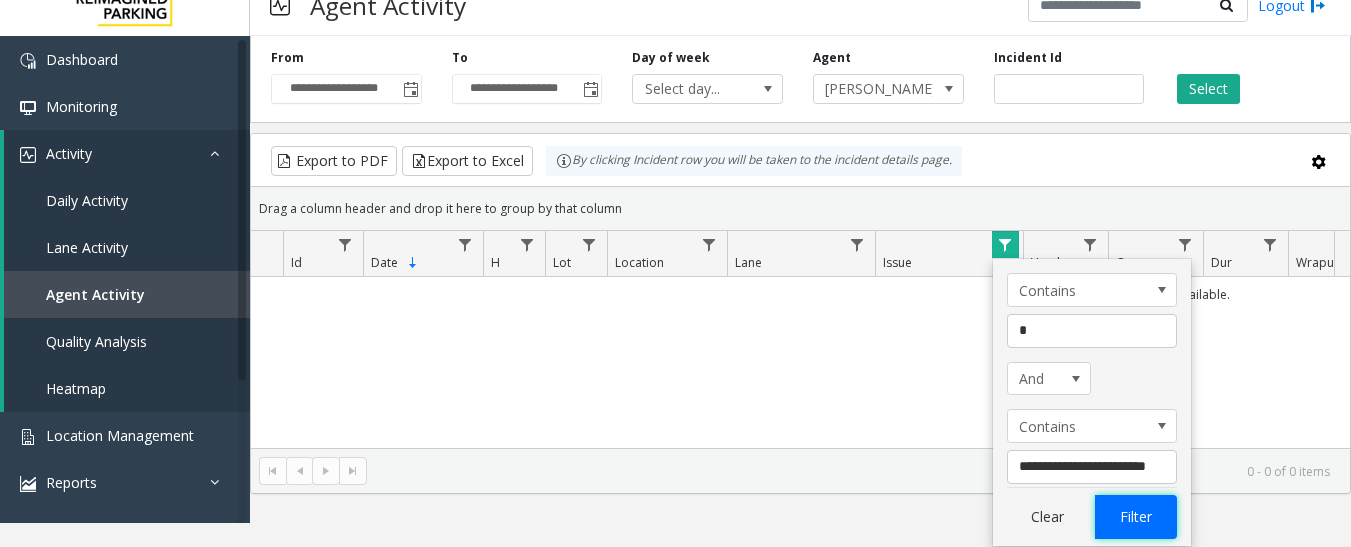click on "Filter" 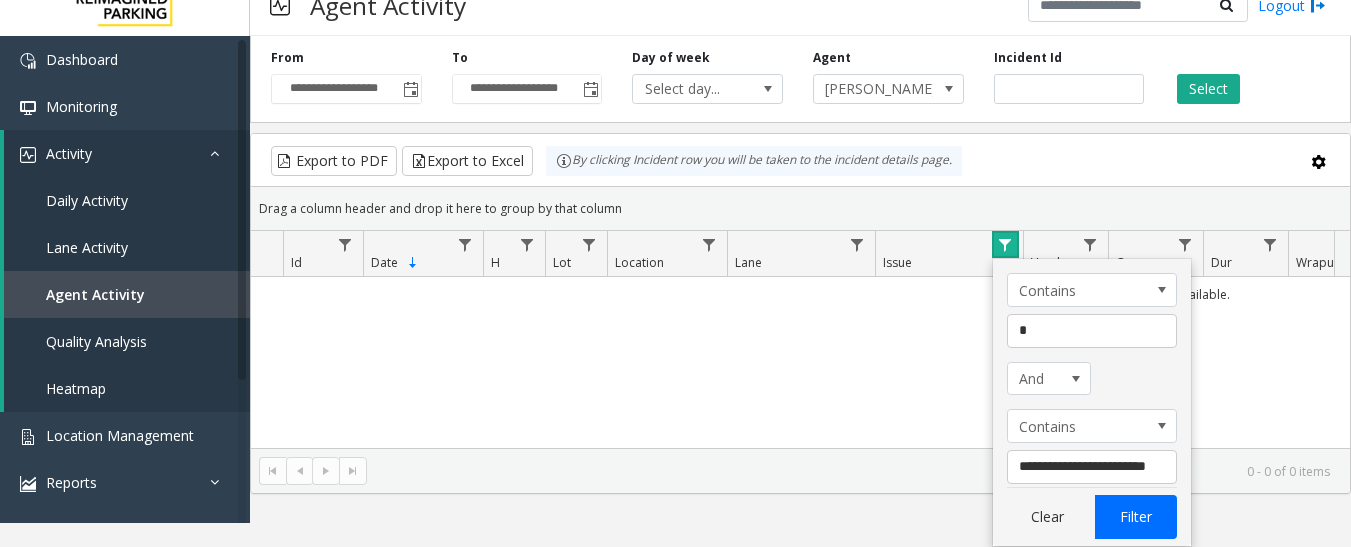 scroll, scrollTop: 0, scrollLeft: 0, axis: both 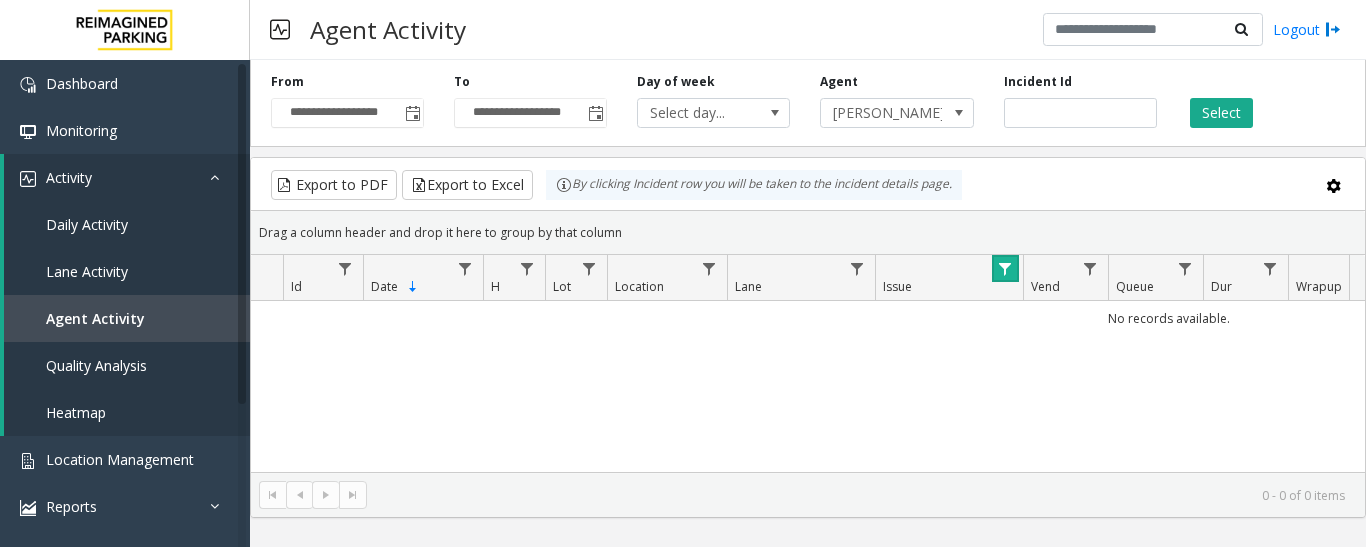 click 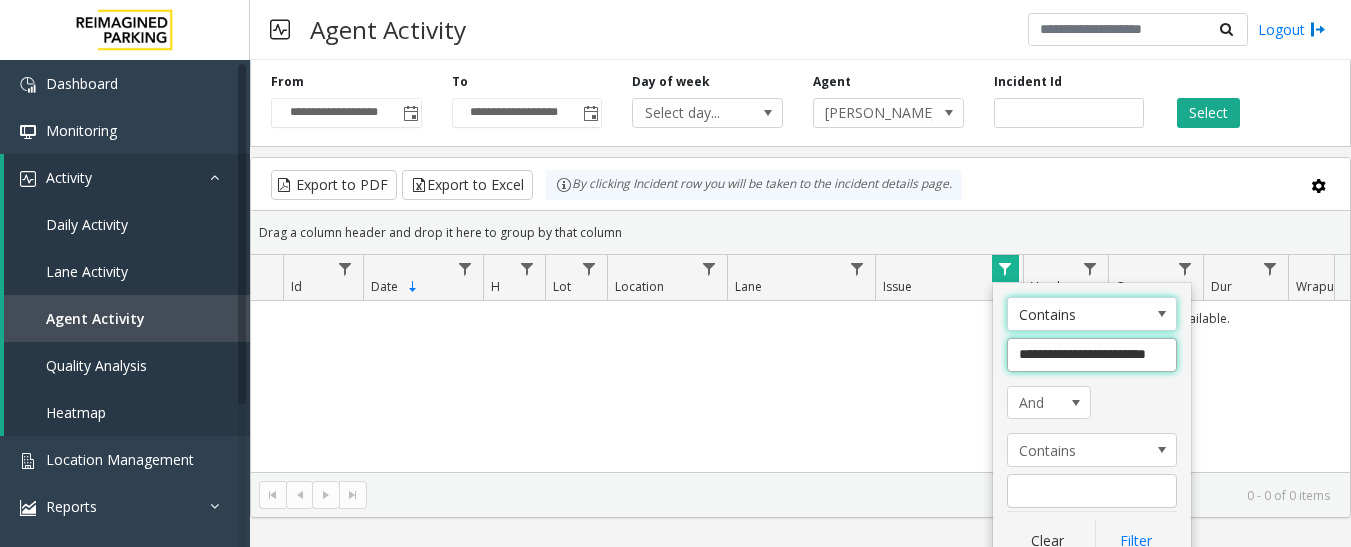 click on "**********" 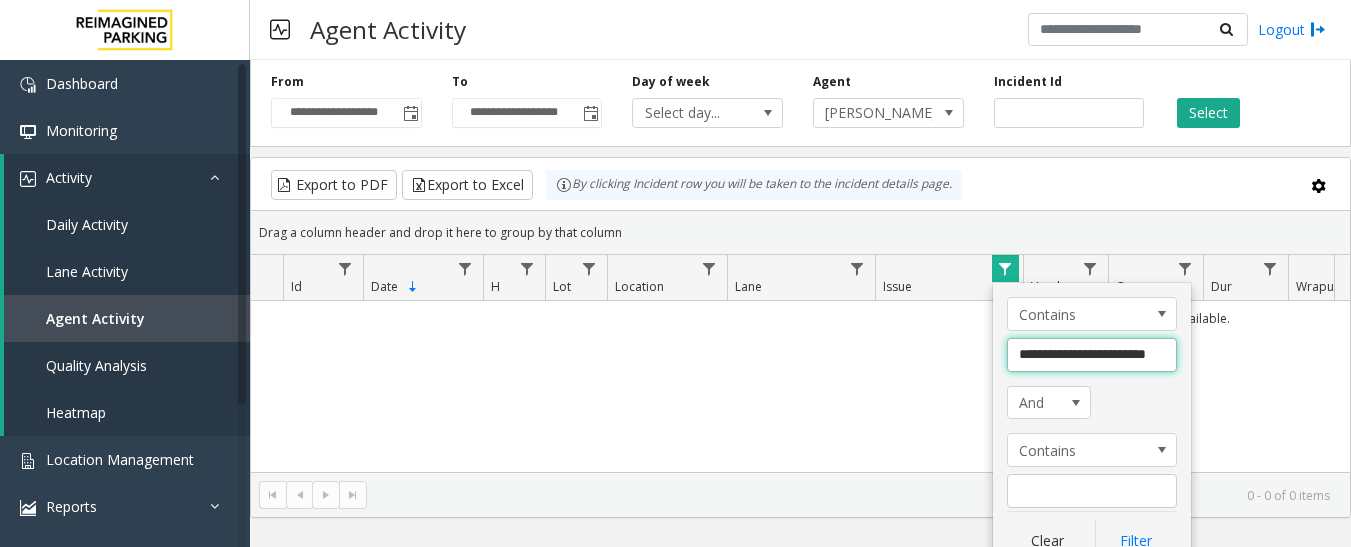 click on "**********" 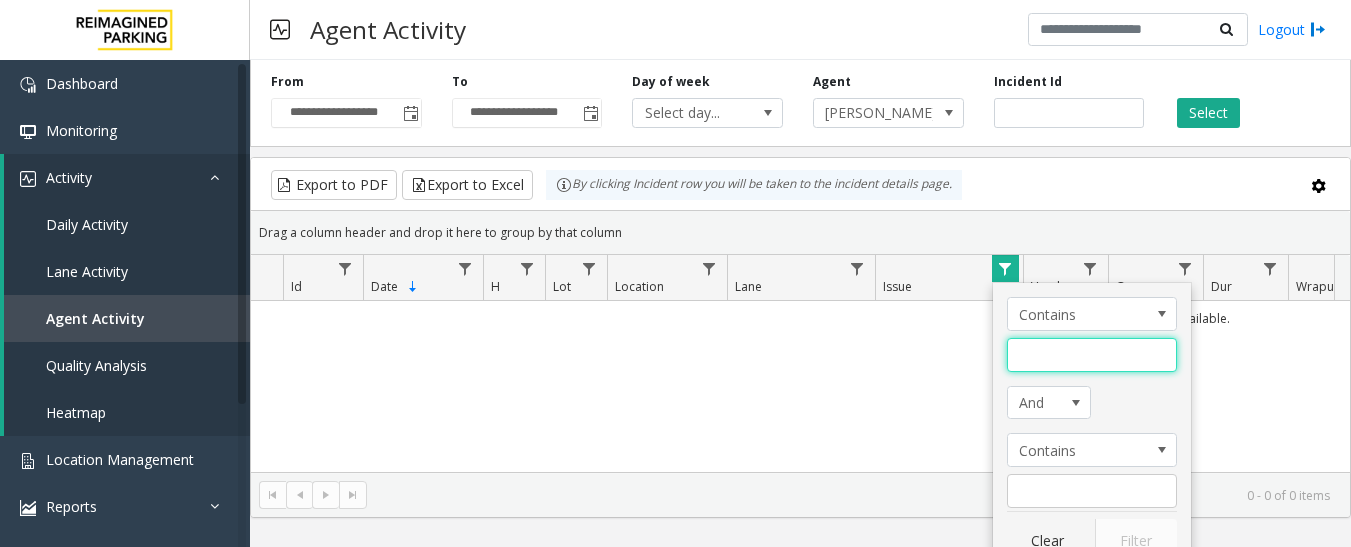 type 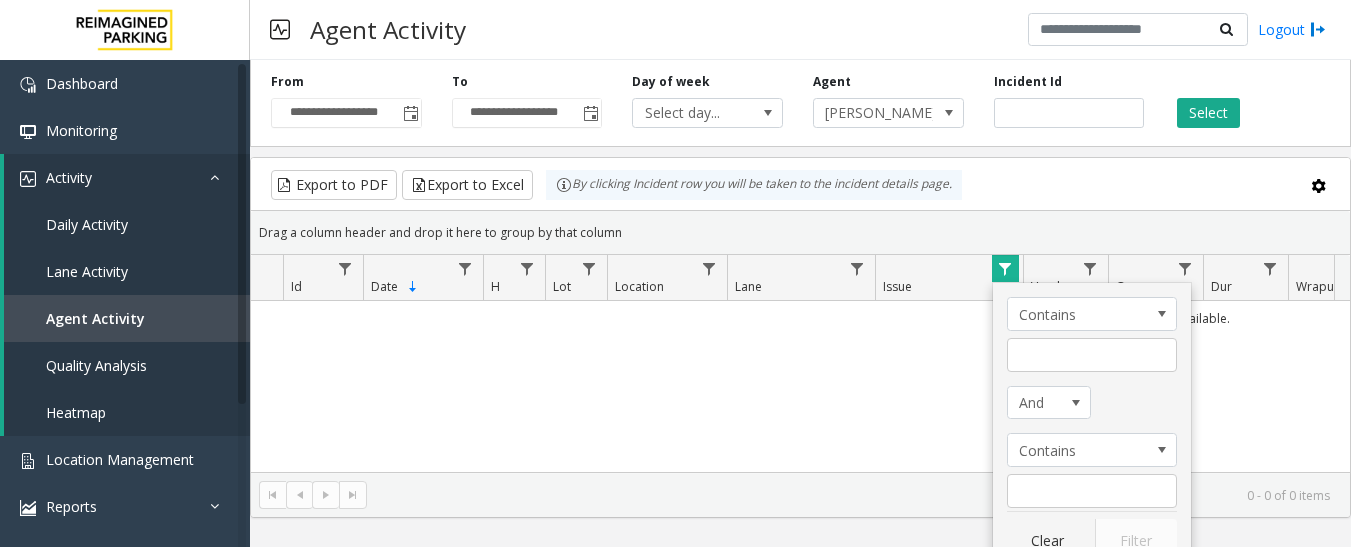 click on "No records available." 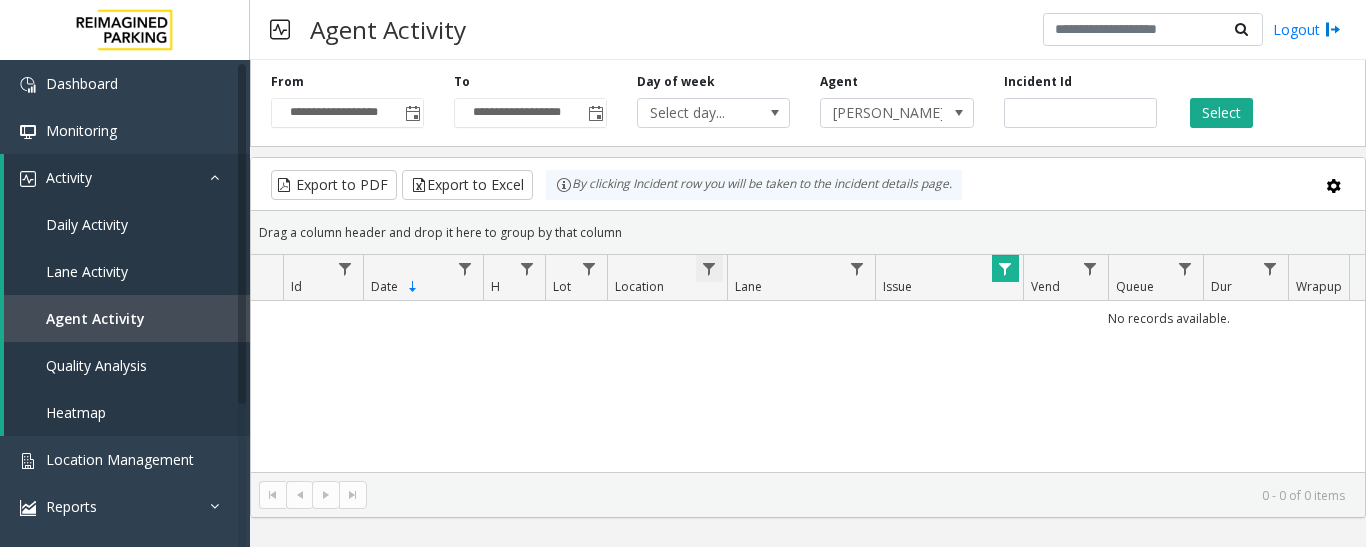 click 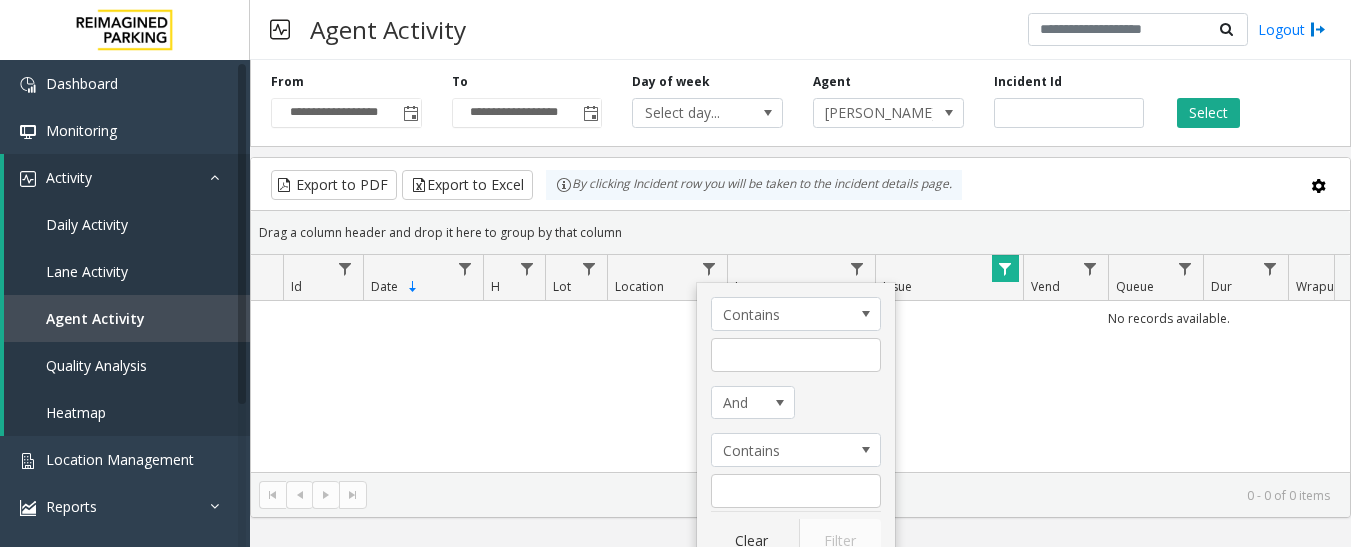 click on "Location" 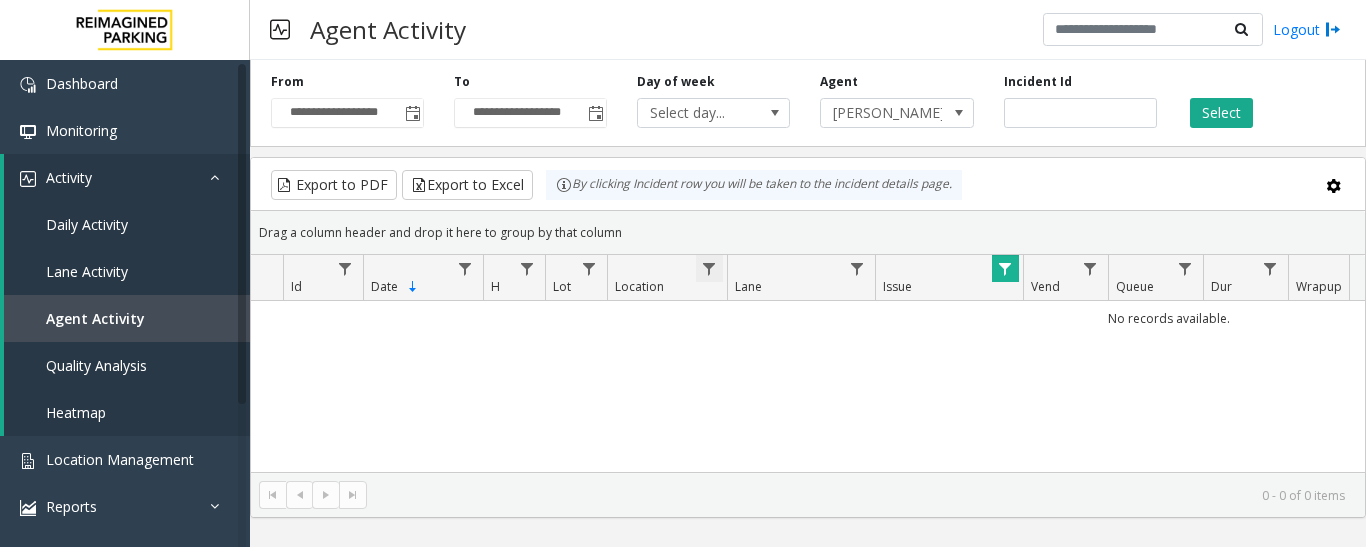 click 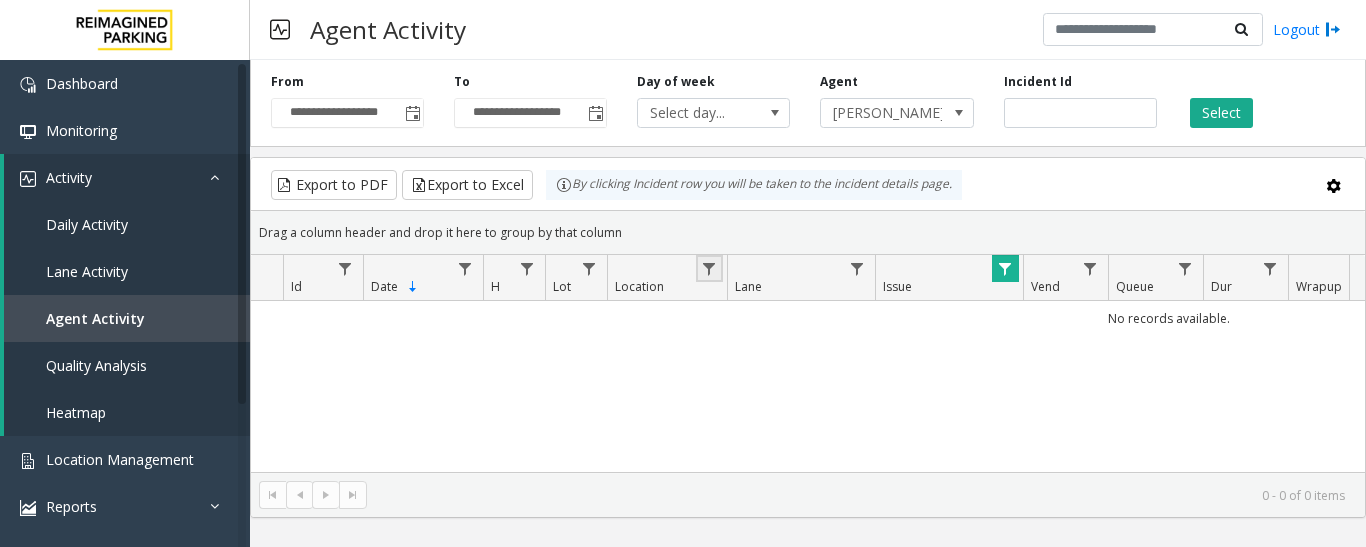 click 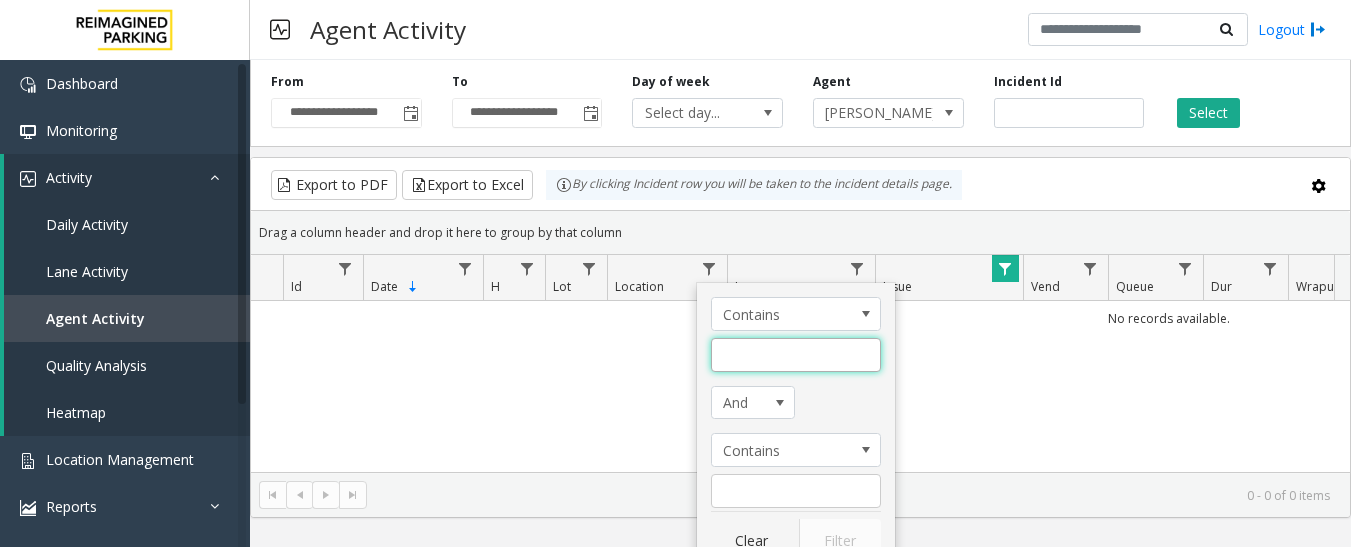 click 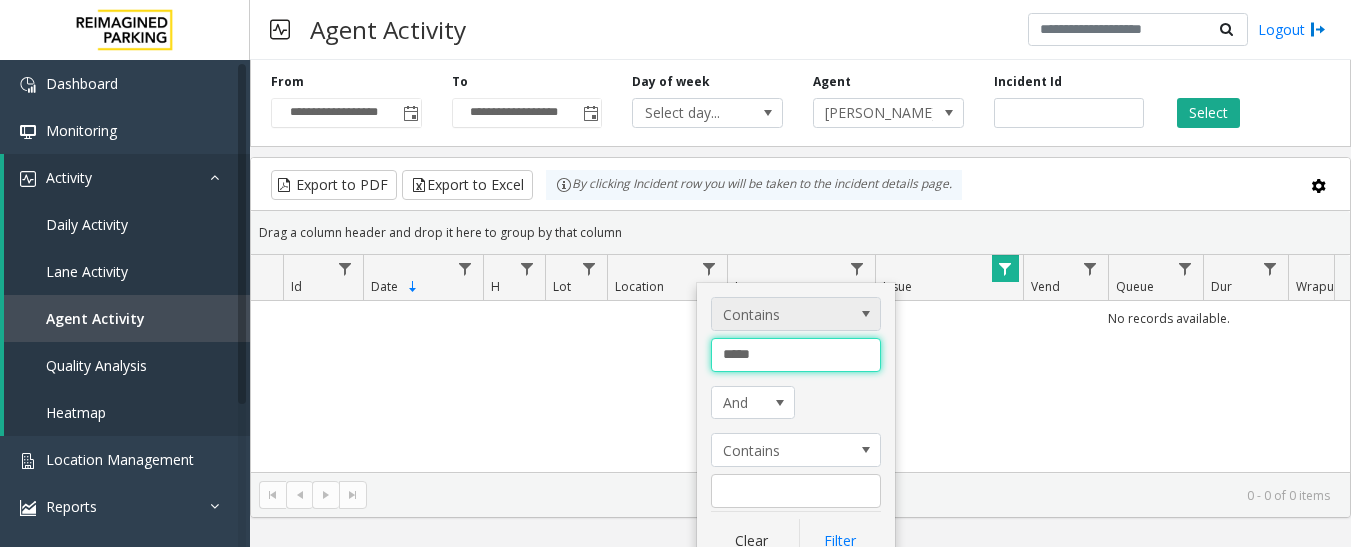 type on "******" 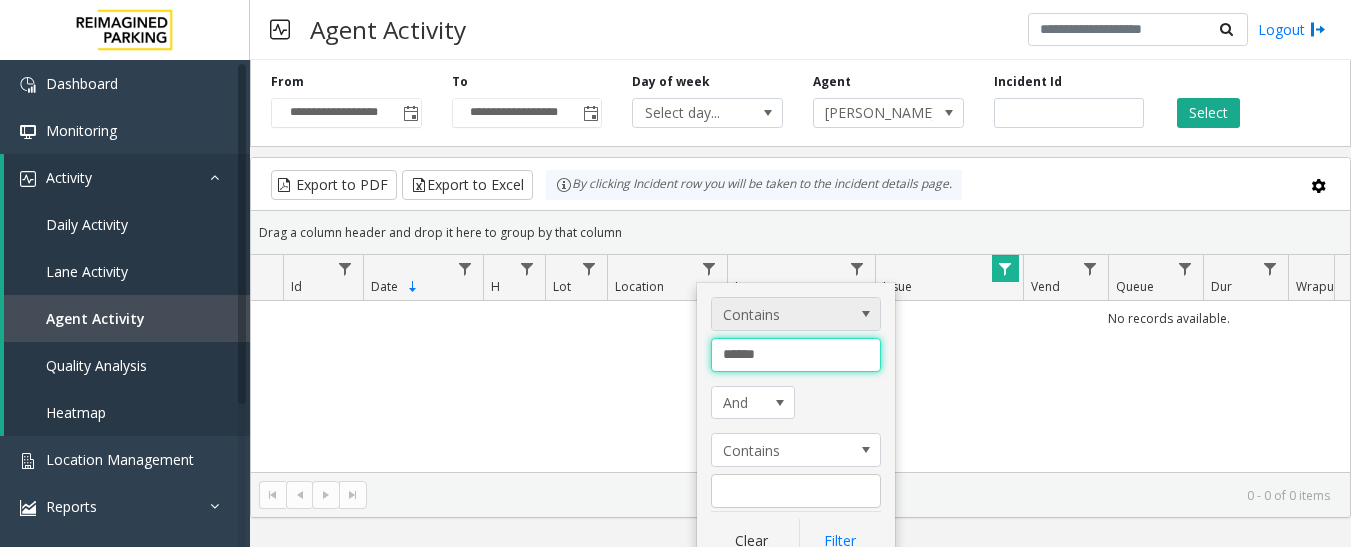 click on "Filter" 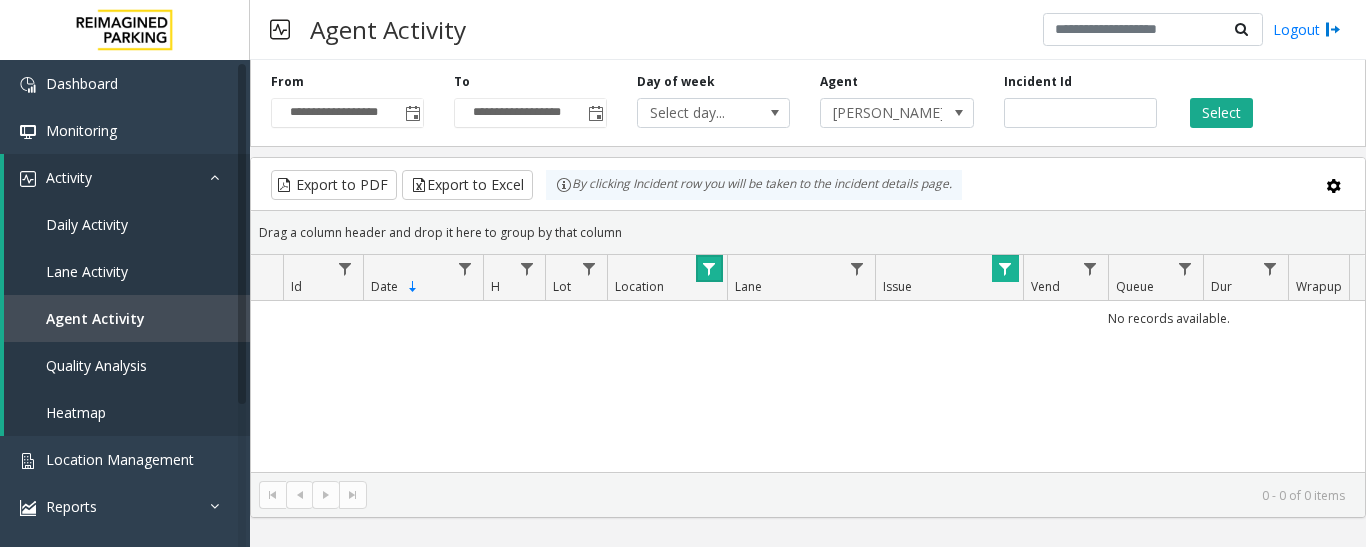 click 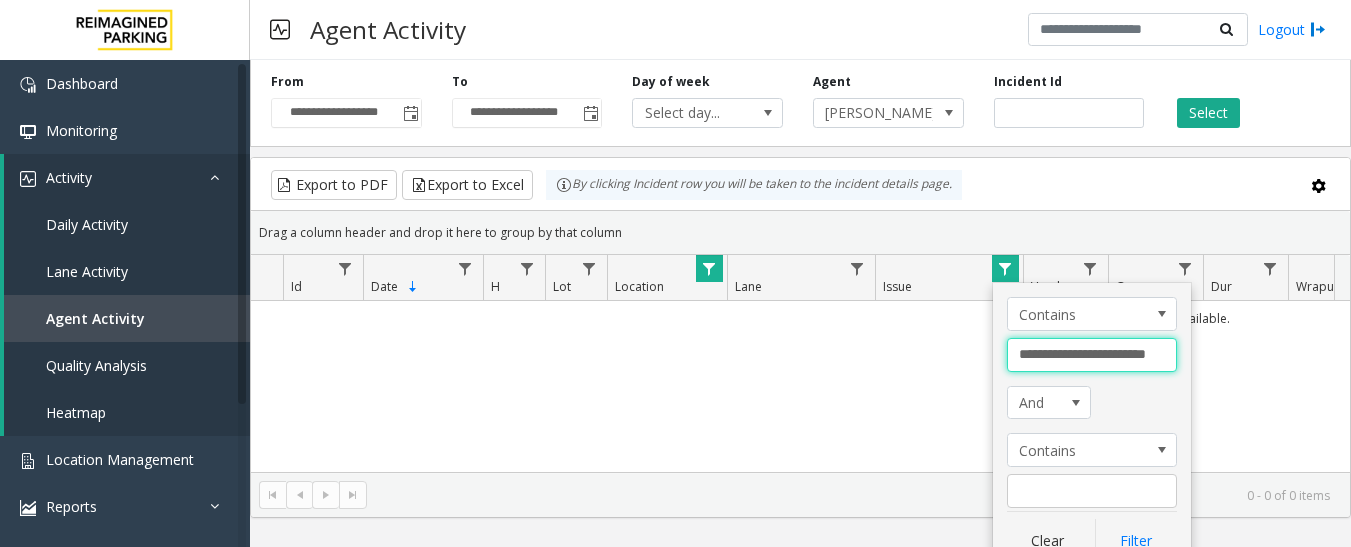 drag, startPoint x: 1084, startPoint y: 355, endPoint x: 1185, endPoint y: 355, distance: 101 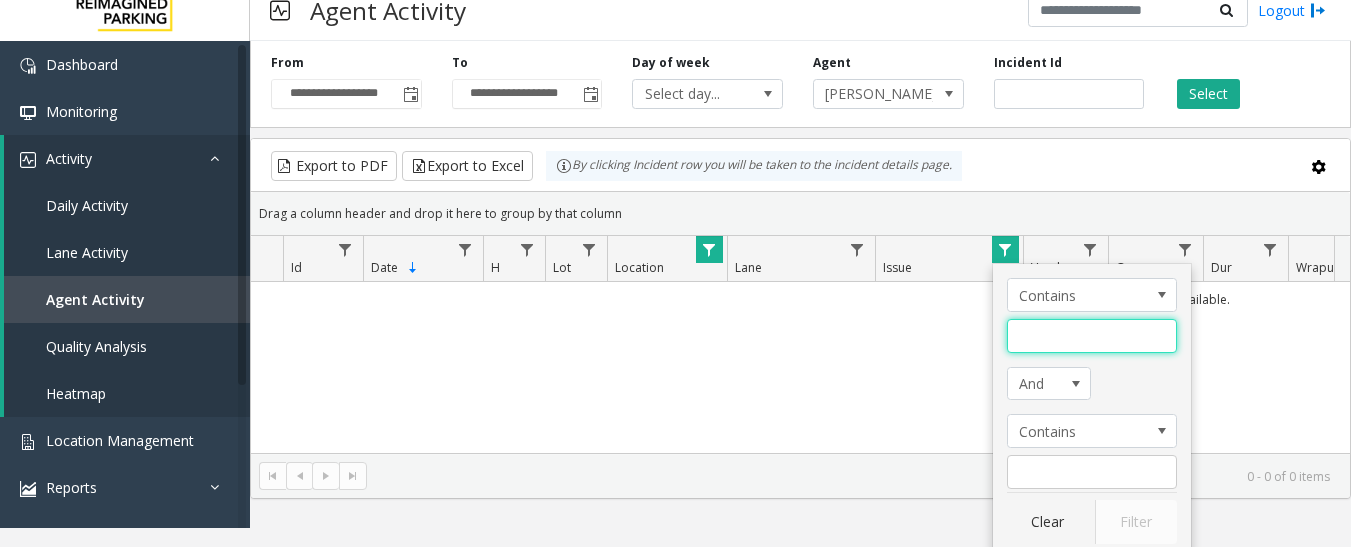scroll, scrollTop: 24, scrollLeft: 0, axis: vertical 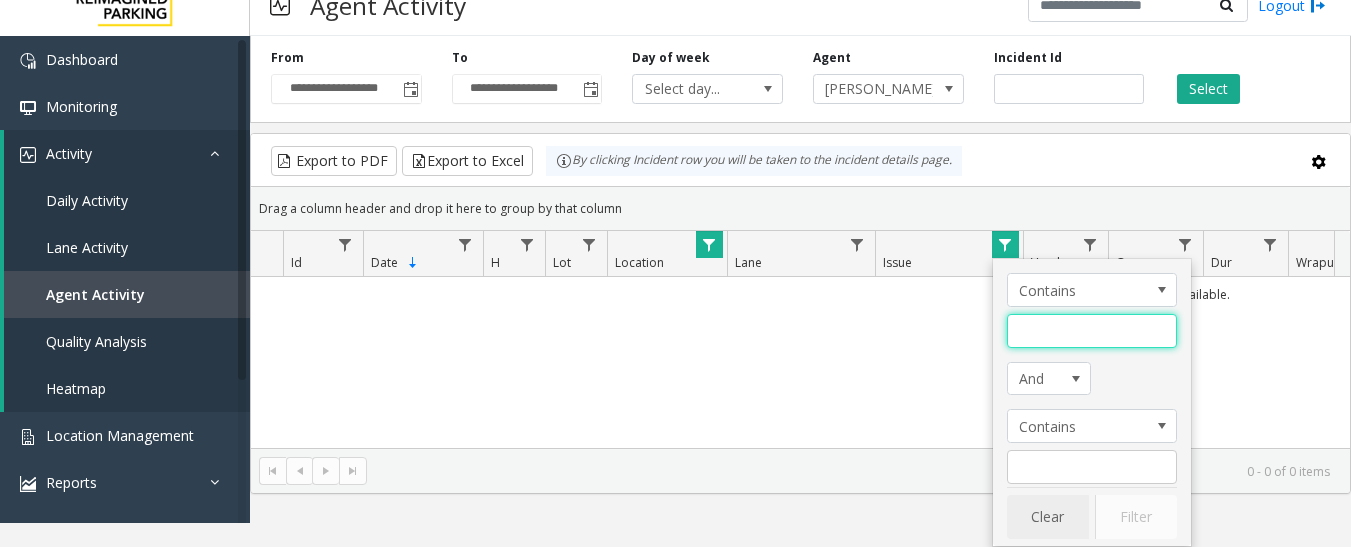 type 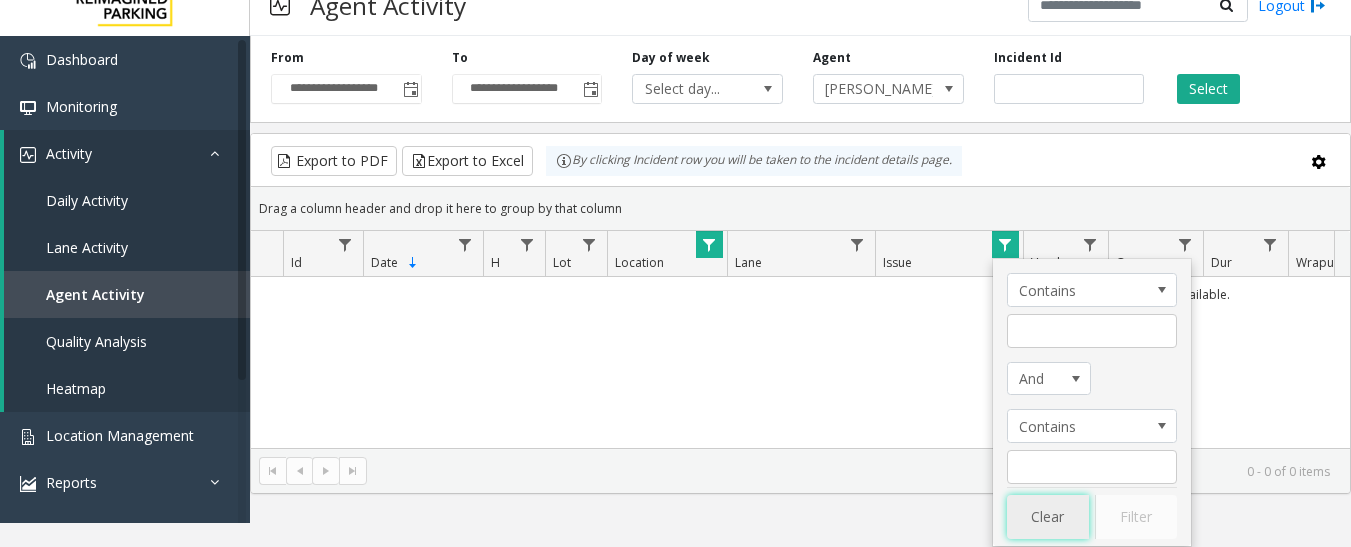 click on "Clear" 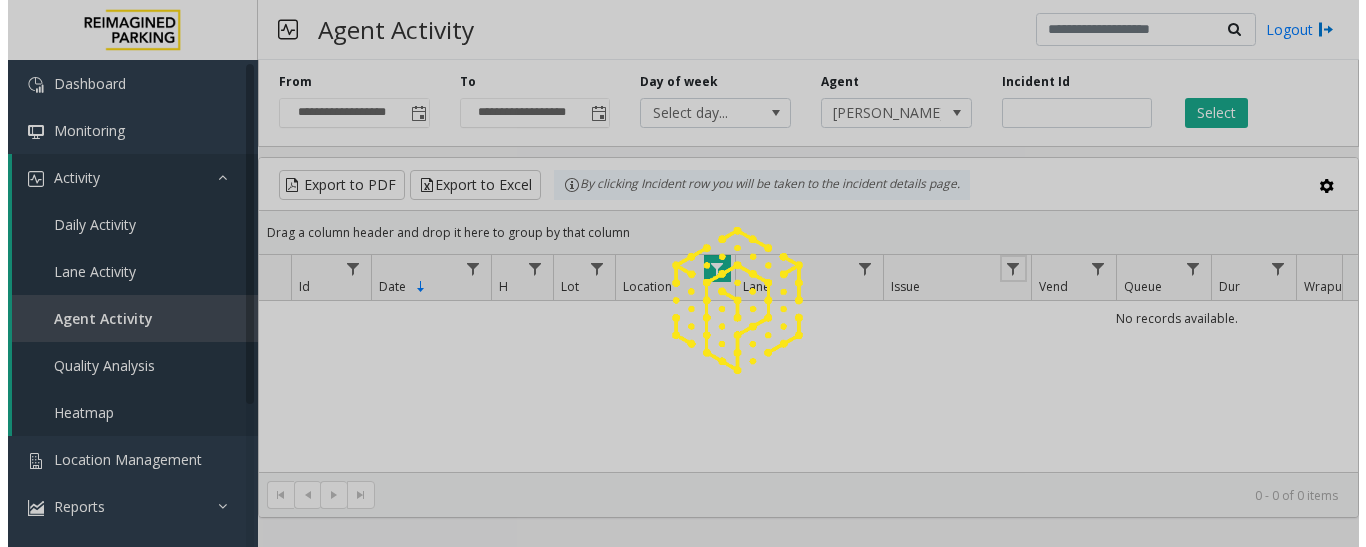 scroll, scrollTop: 0, scrollLeft: 0, axis: both 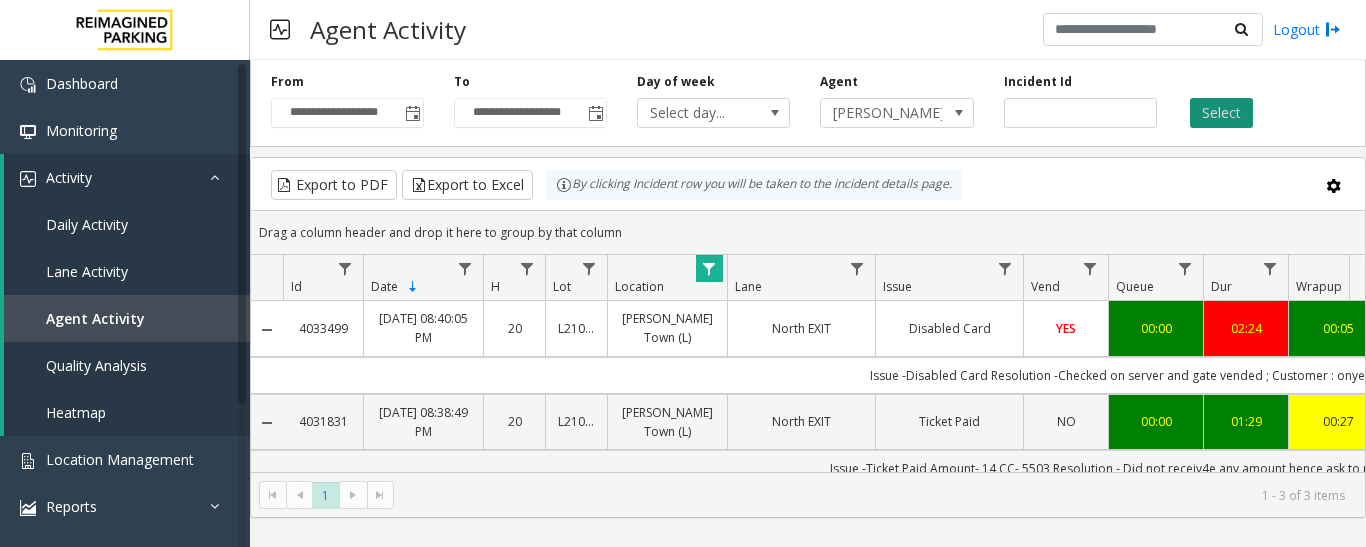 click on "Select" 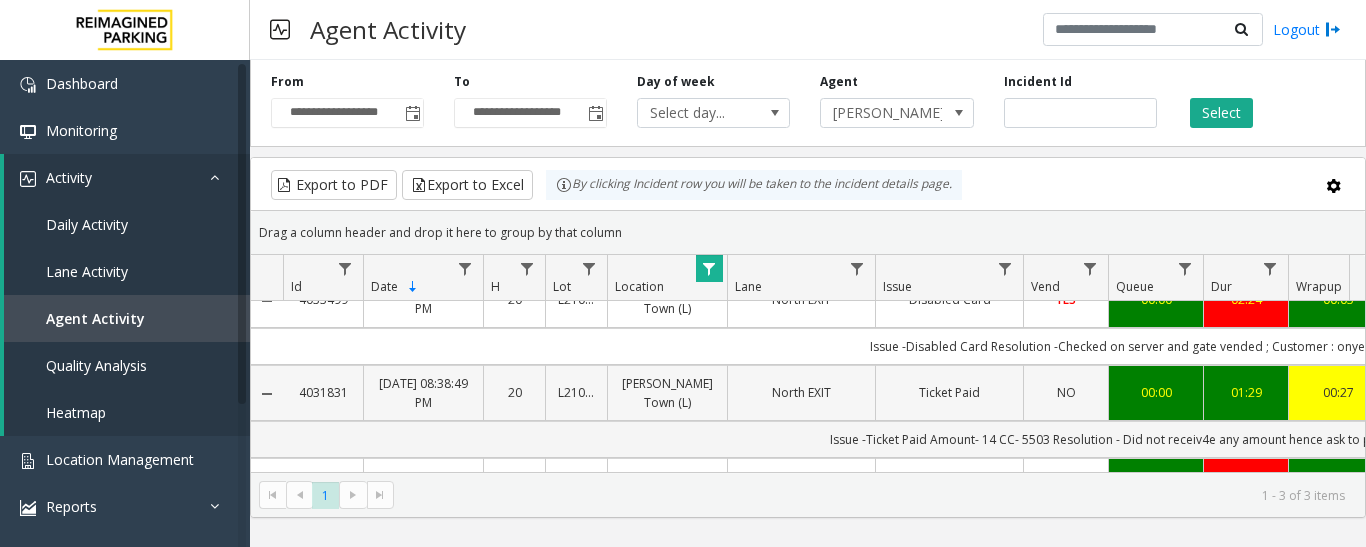 scroll, scrollTop: 0, scrollLeft: 0, axis: both 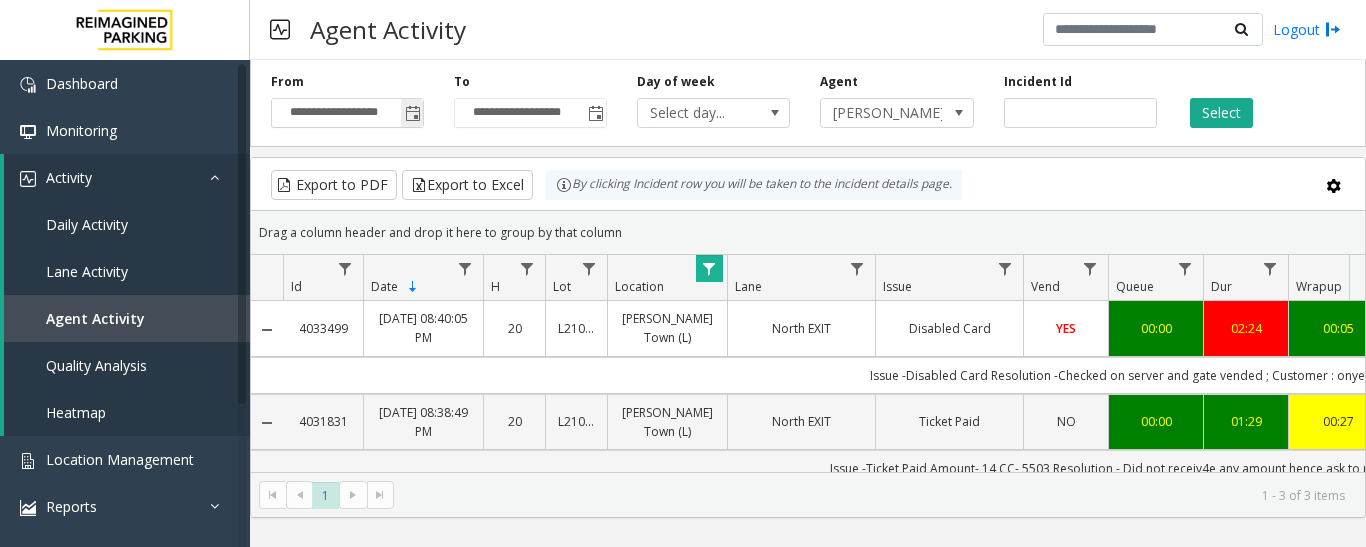 click 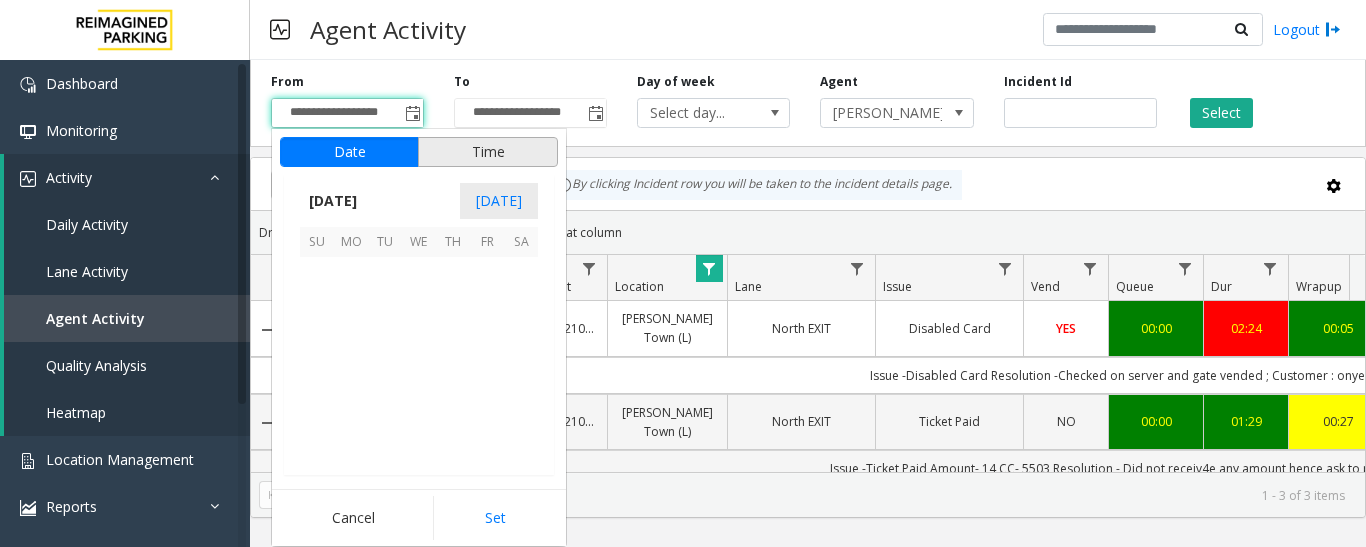 scroll, scrollTop: 358428, scrollLeft: 0, axis: vertical 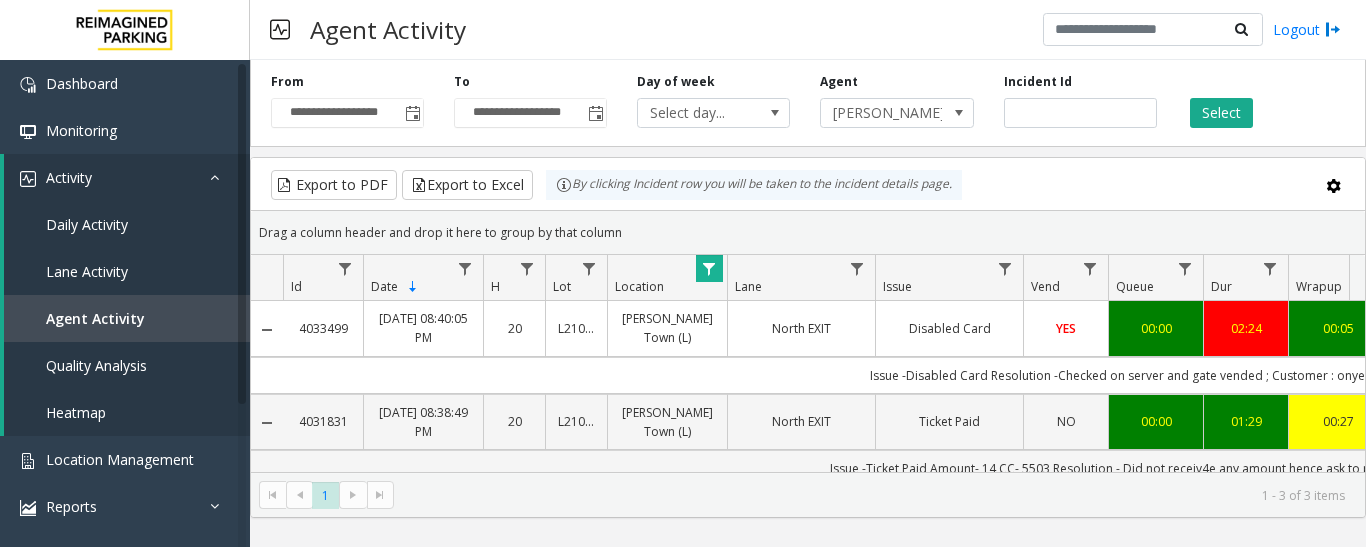 click on "Issue -Disabled Card
Resolution -Checked on server and gate vended
; Customer : onyewu; Monthly Card : 1107" 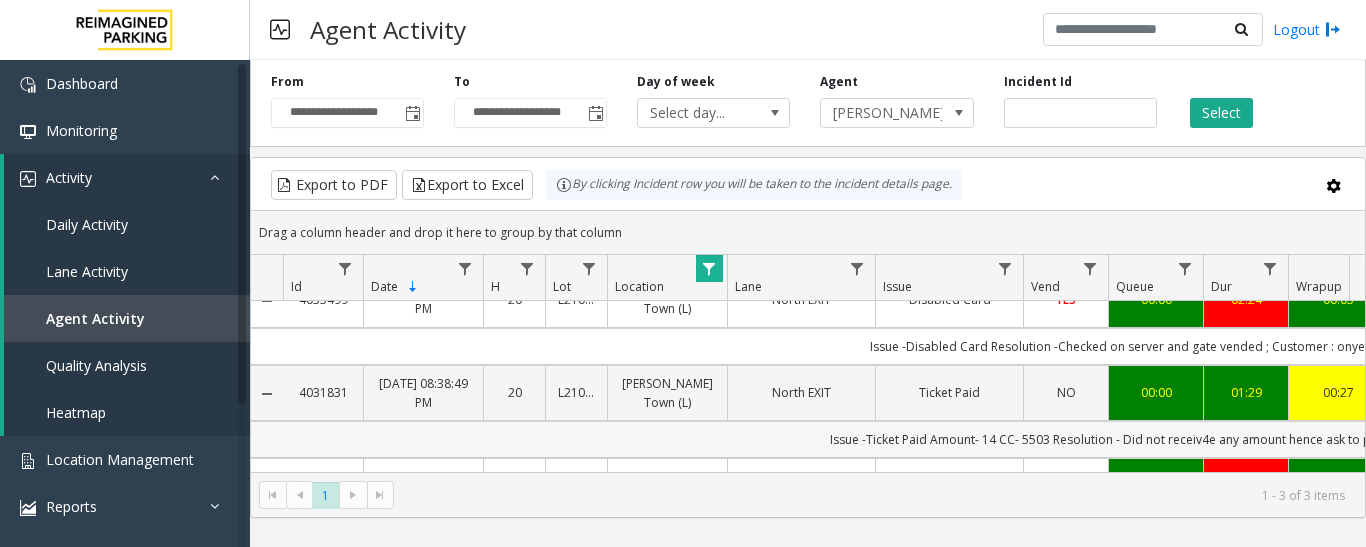 scroll, scrollTop: 101, scrollLeft: 0, axis: vertical 